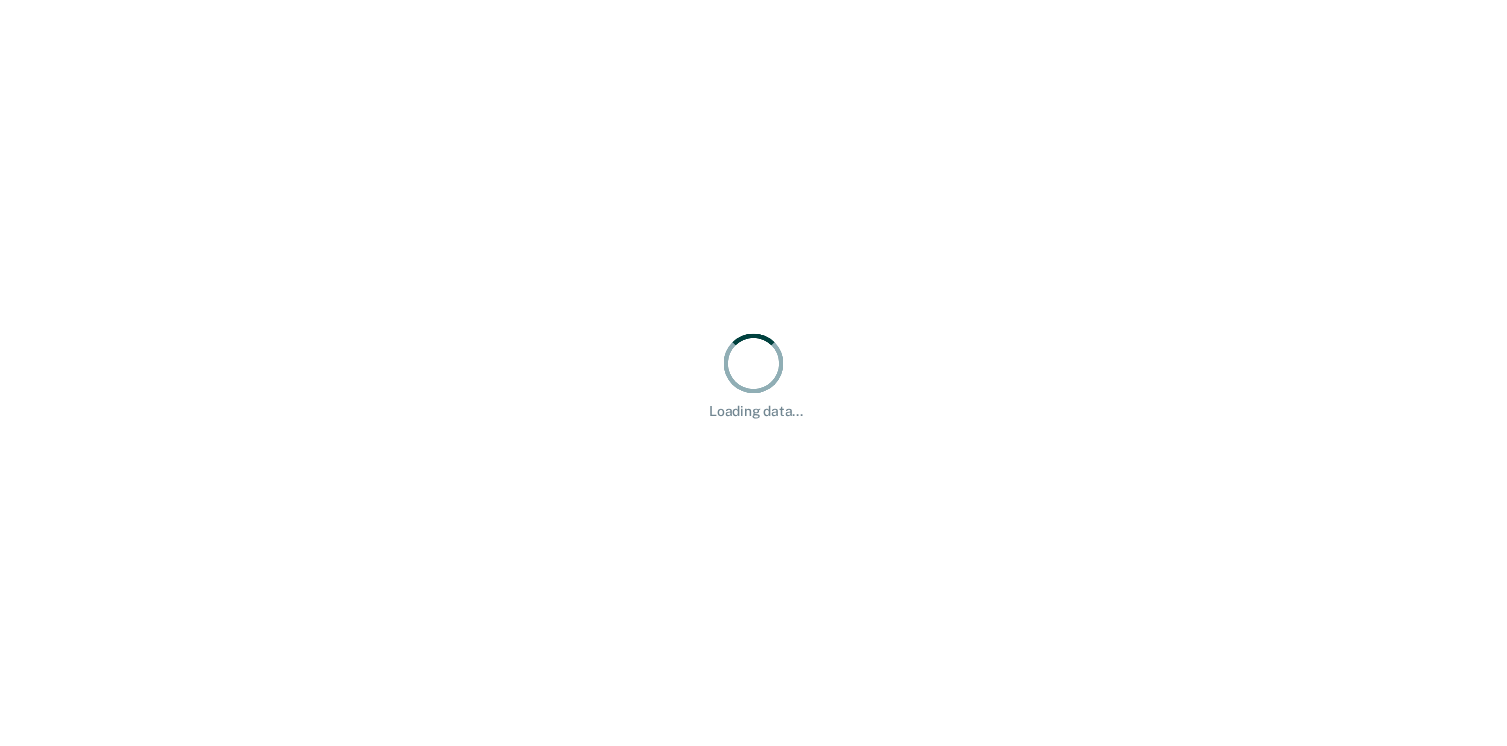 scroll, scrollTop: 0, scrollLeft: 0, axis: both 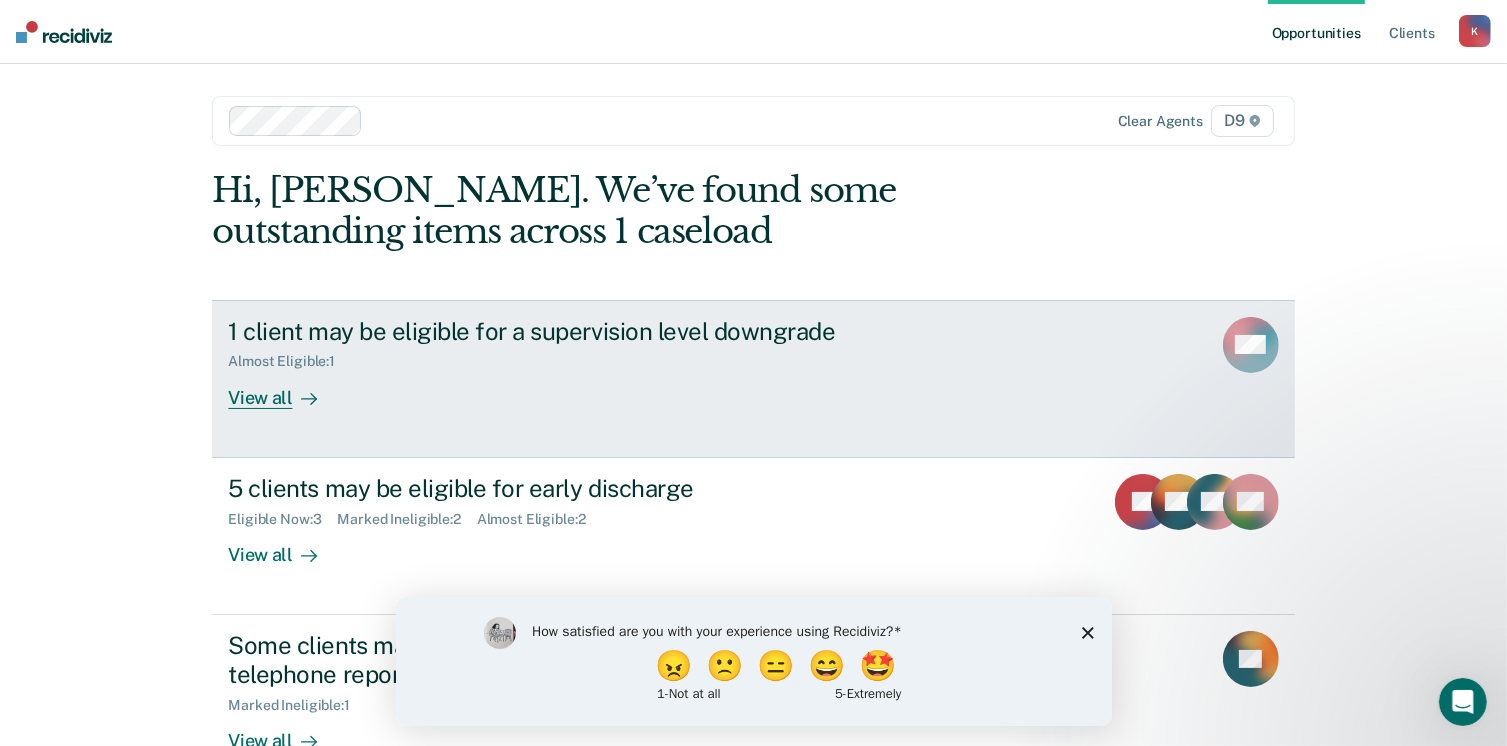 click on "View all" at bounding box center [284, 389] 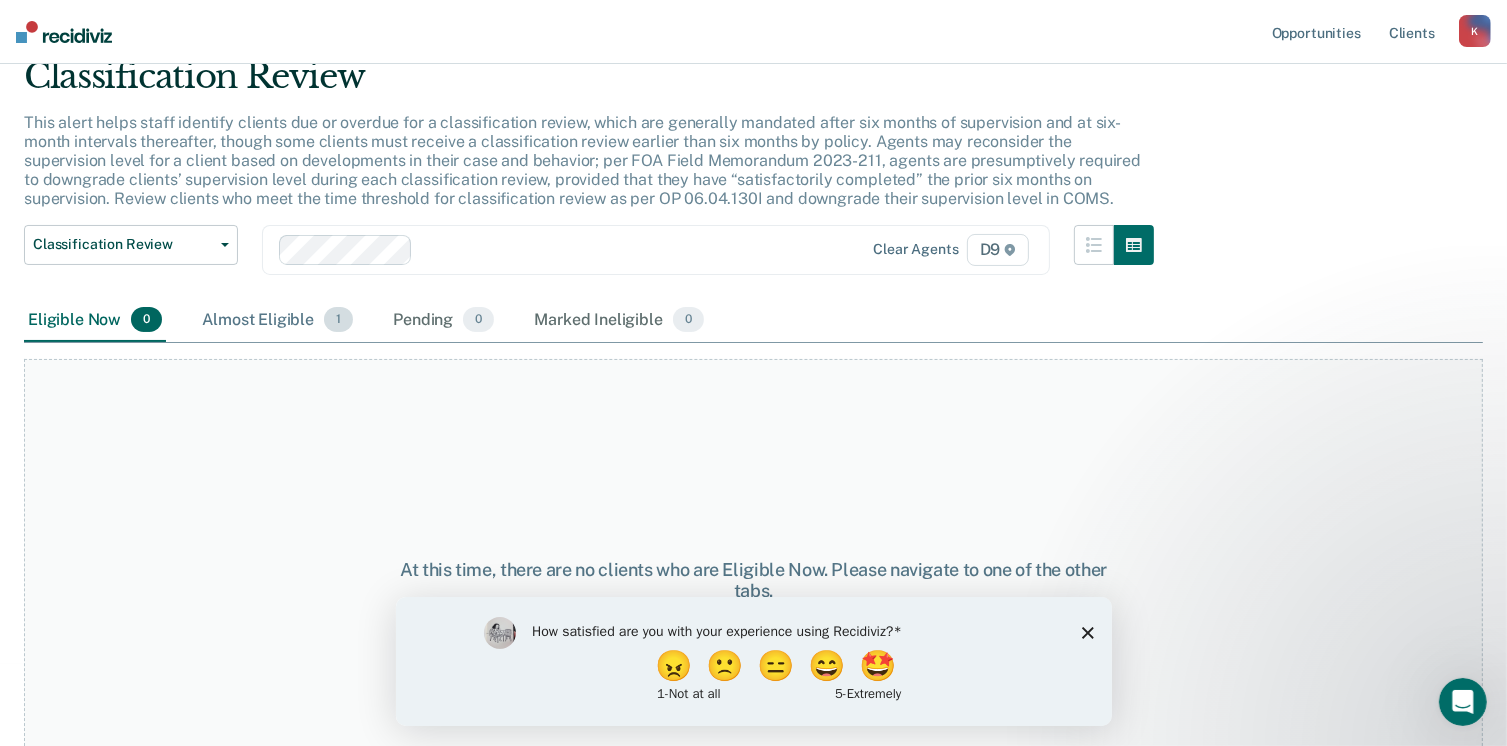 scroll, scrollTop: 135, scrollLeft: 0, axis: vertical 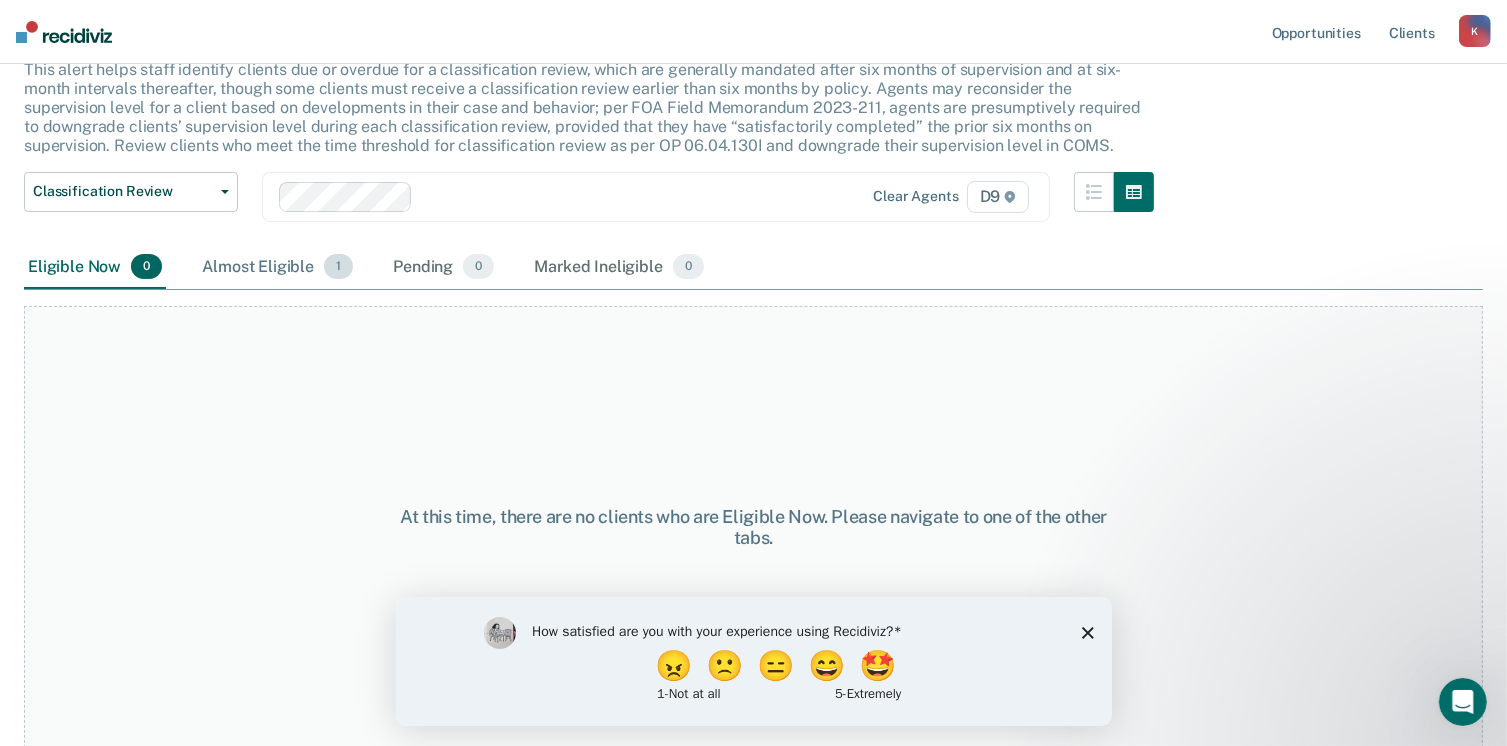 click on "Almost Eligible 1" at bounding box center (277, 268) 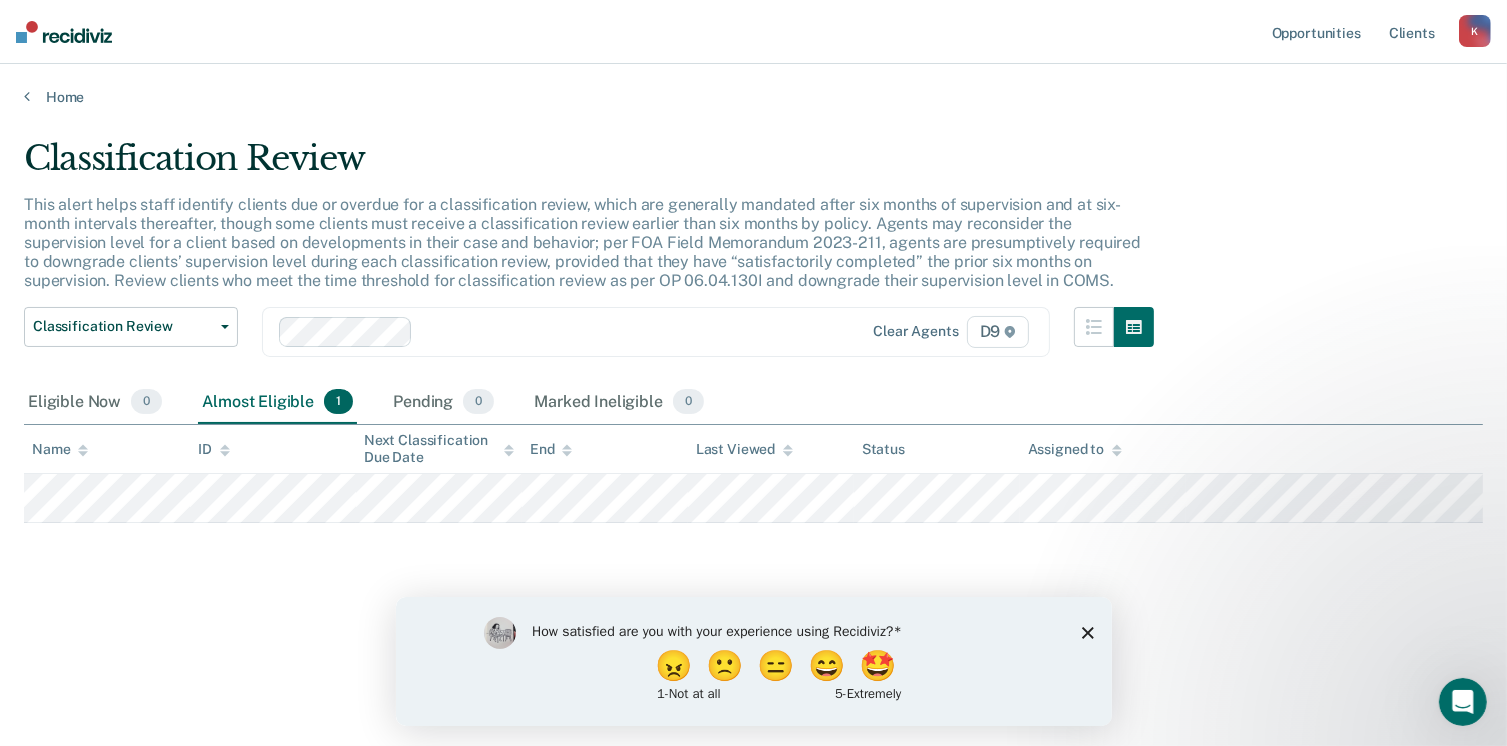 scroll, scrollTop: 0, scrollLeft: 0, axis: both 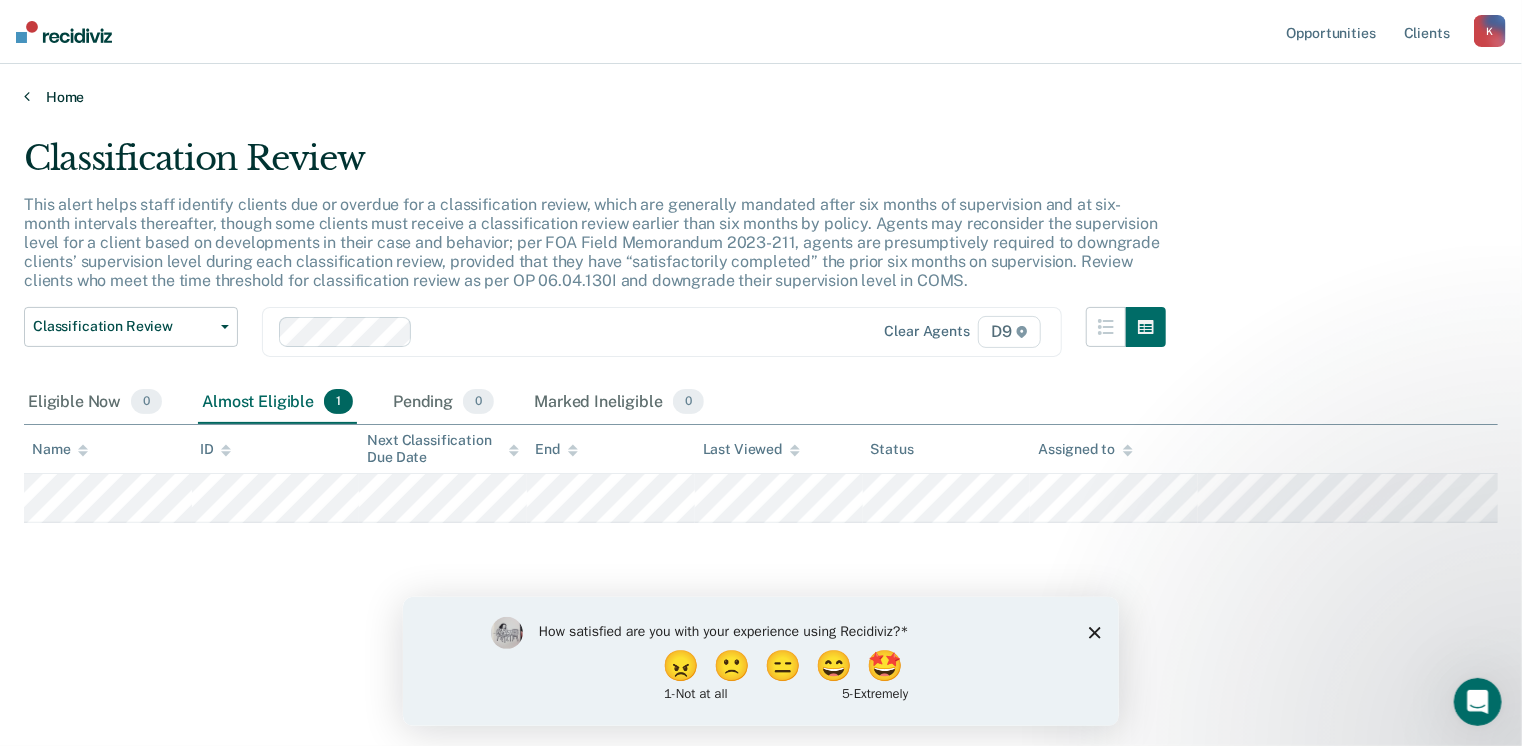 click on "Home" at bounding box center (761, 97) 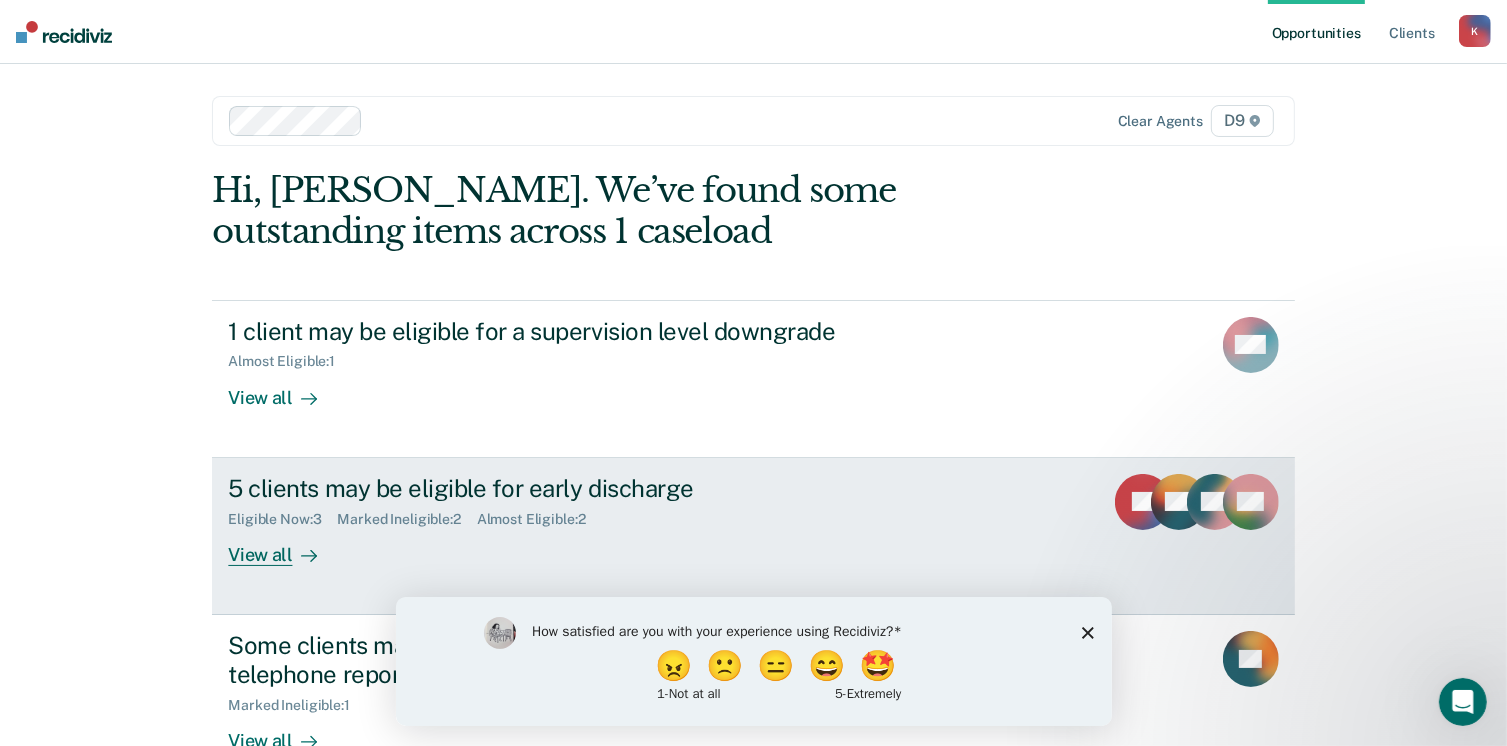 click on "View all" at bounding box center [284, 546] 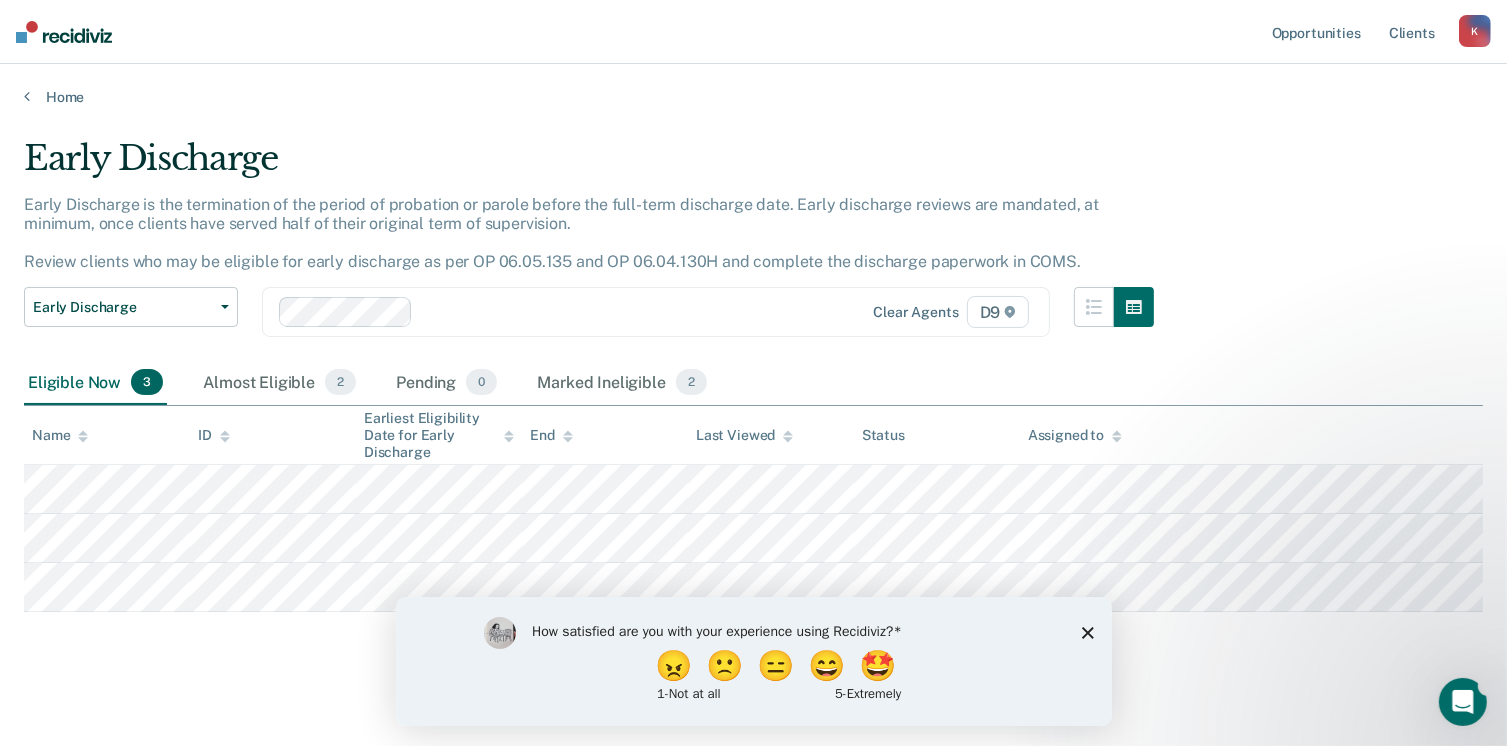 click 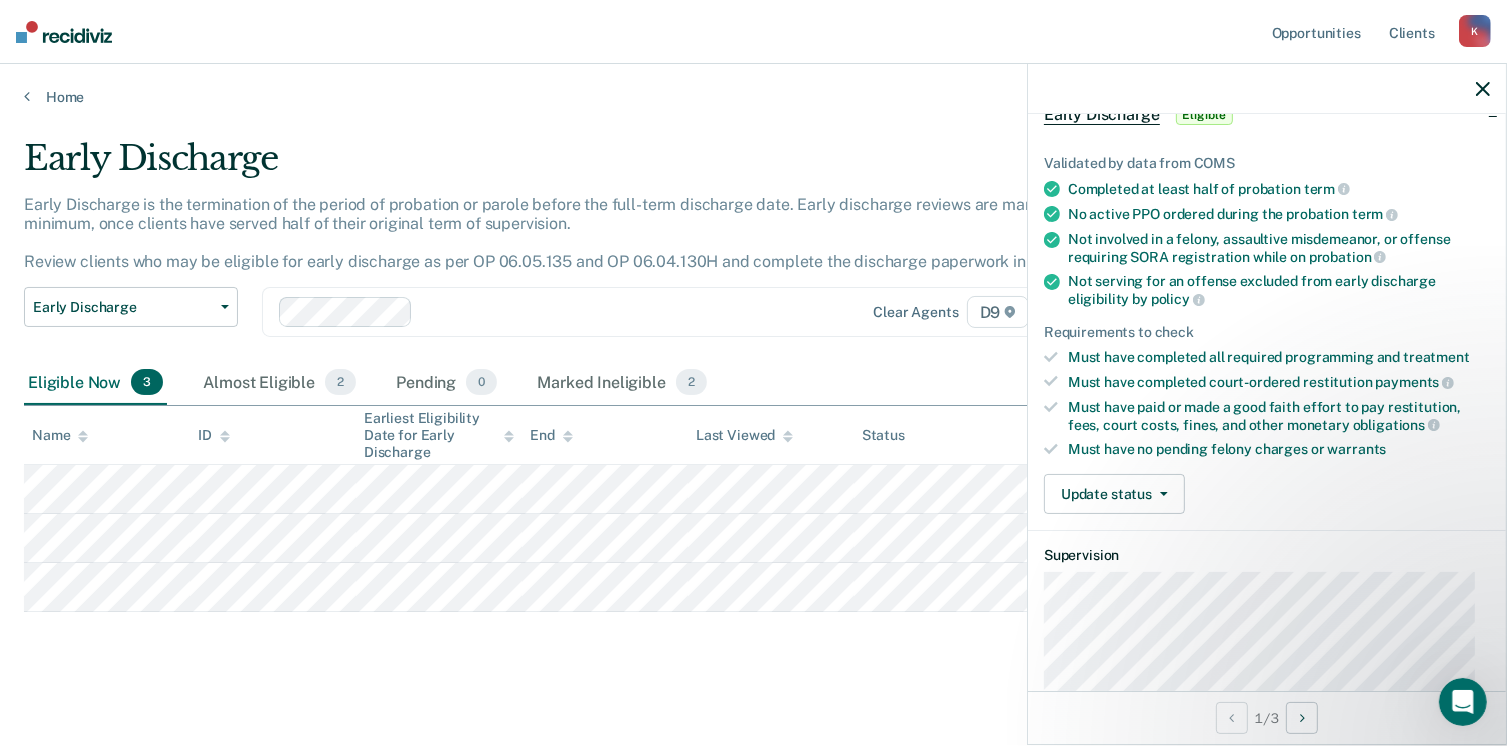scroll, scrollTop: 128, scrollLeft: 0, axis: vertical 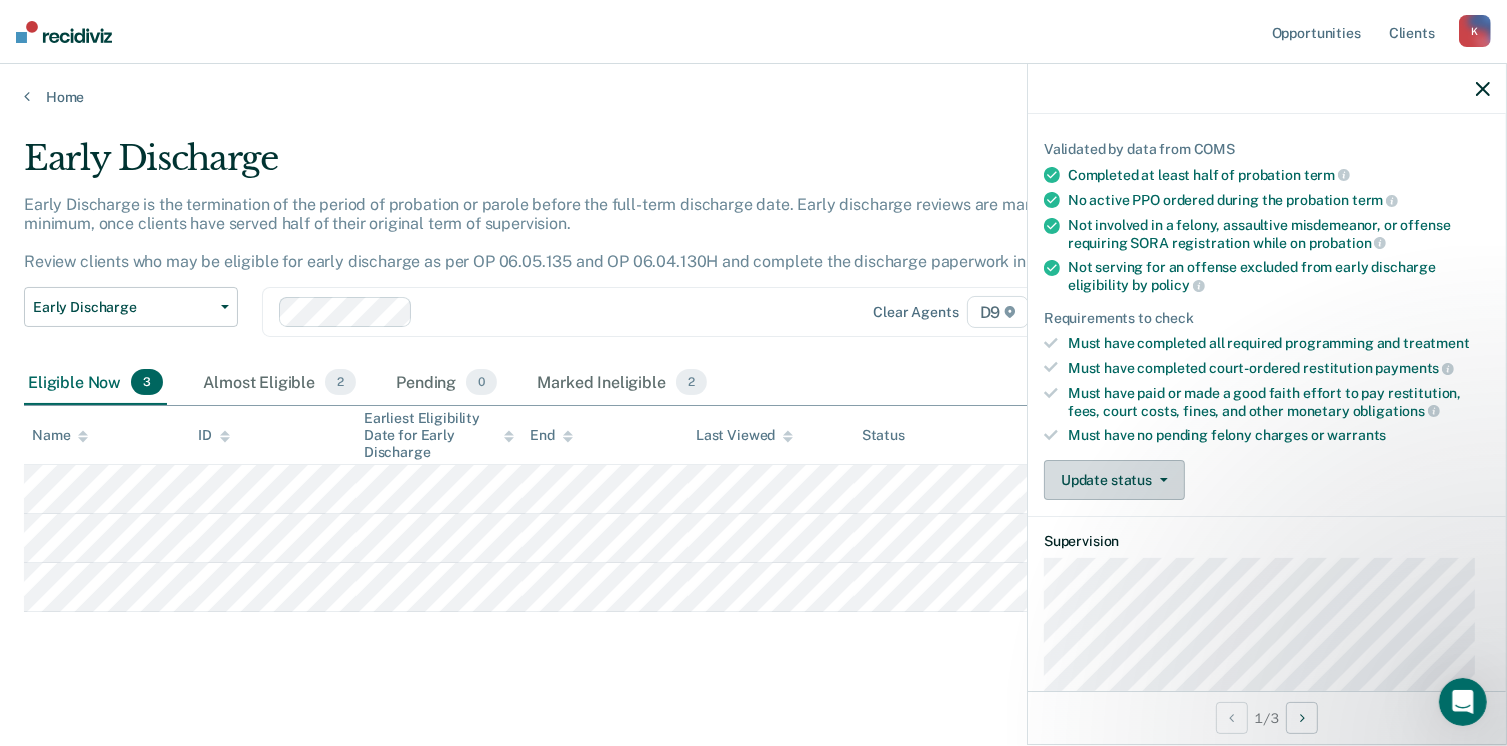 click on "Update status" at bounding box center (1114, 480) 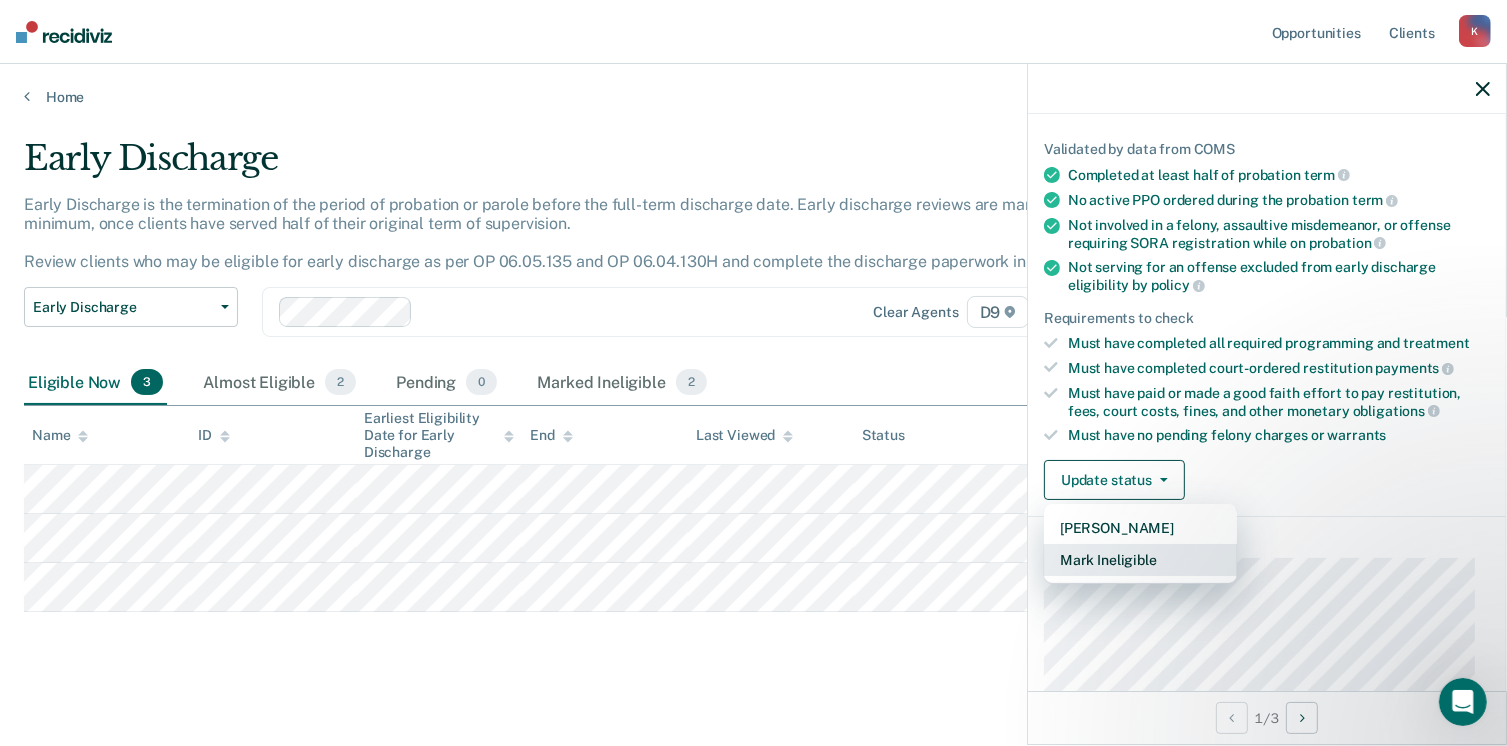 click on "Mark Ineligible" at bounding box center [1140, 560] 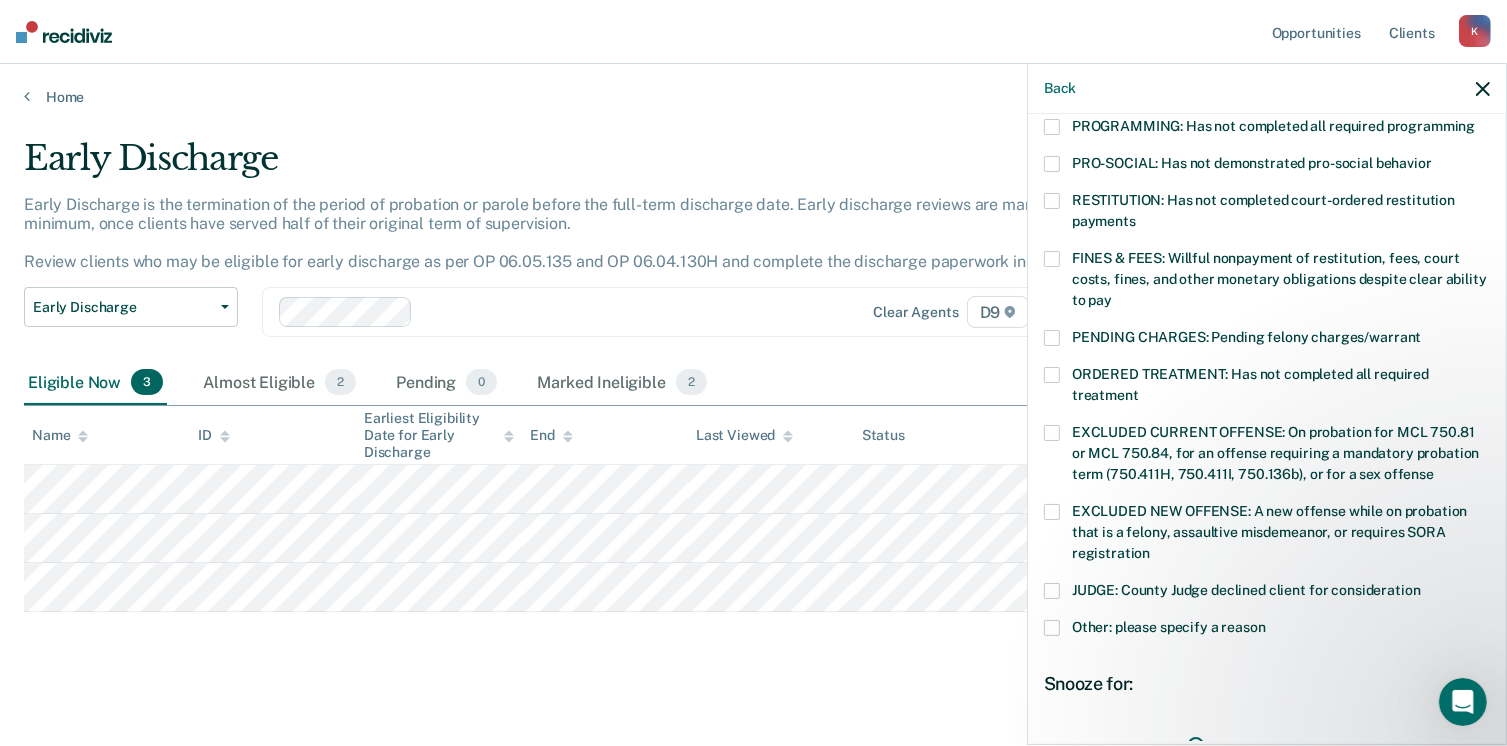 scroll, scrollTop: 459, scrollLeft: 0, axis: vertical 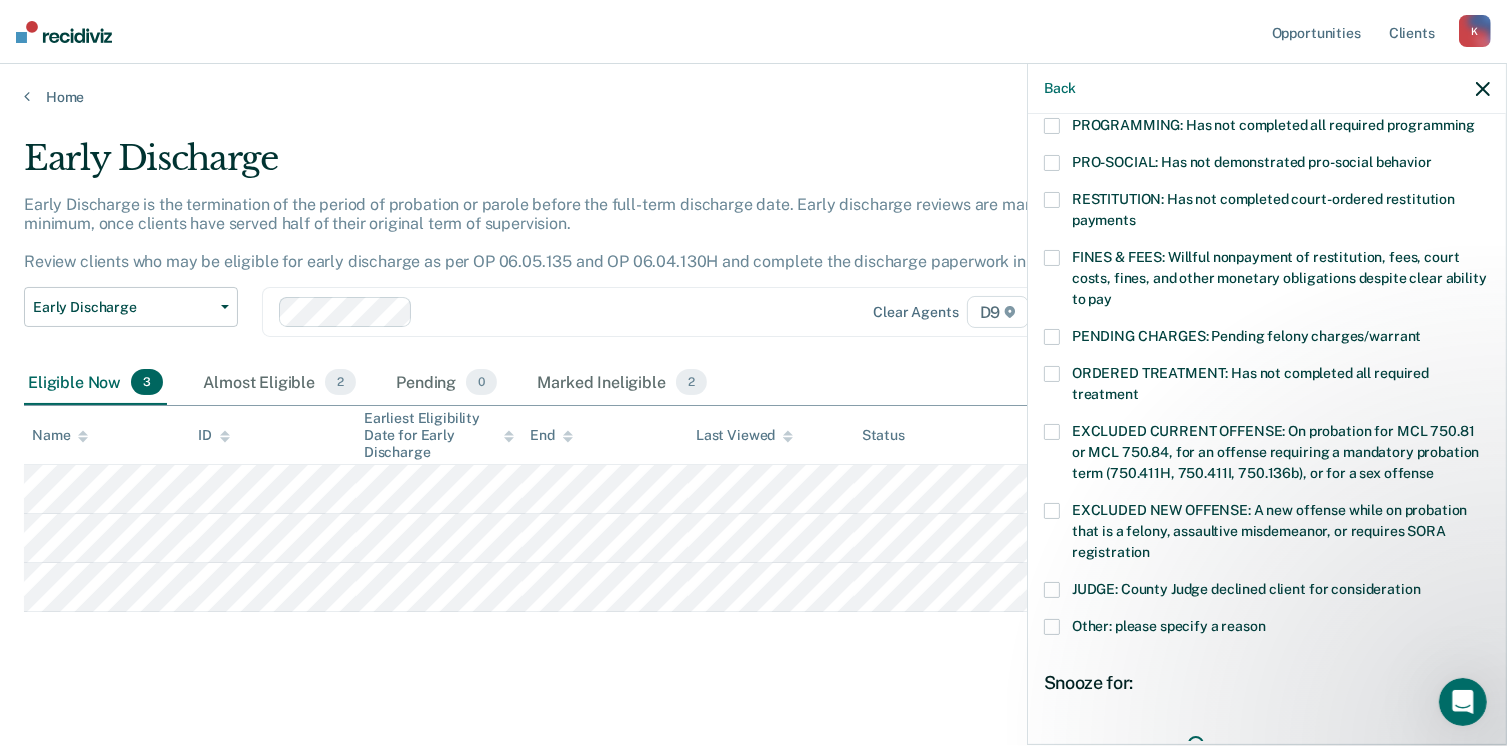 click at bounding box center (1052, 337) 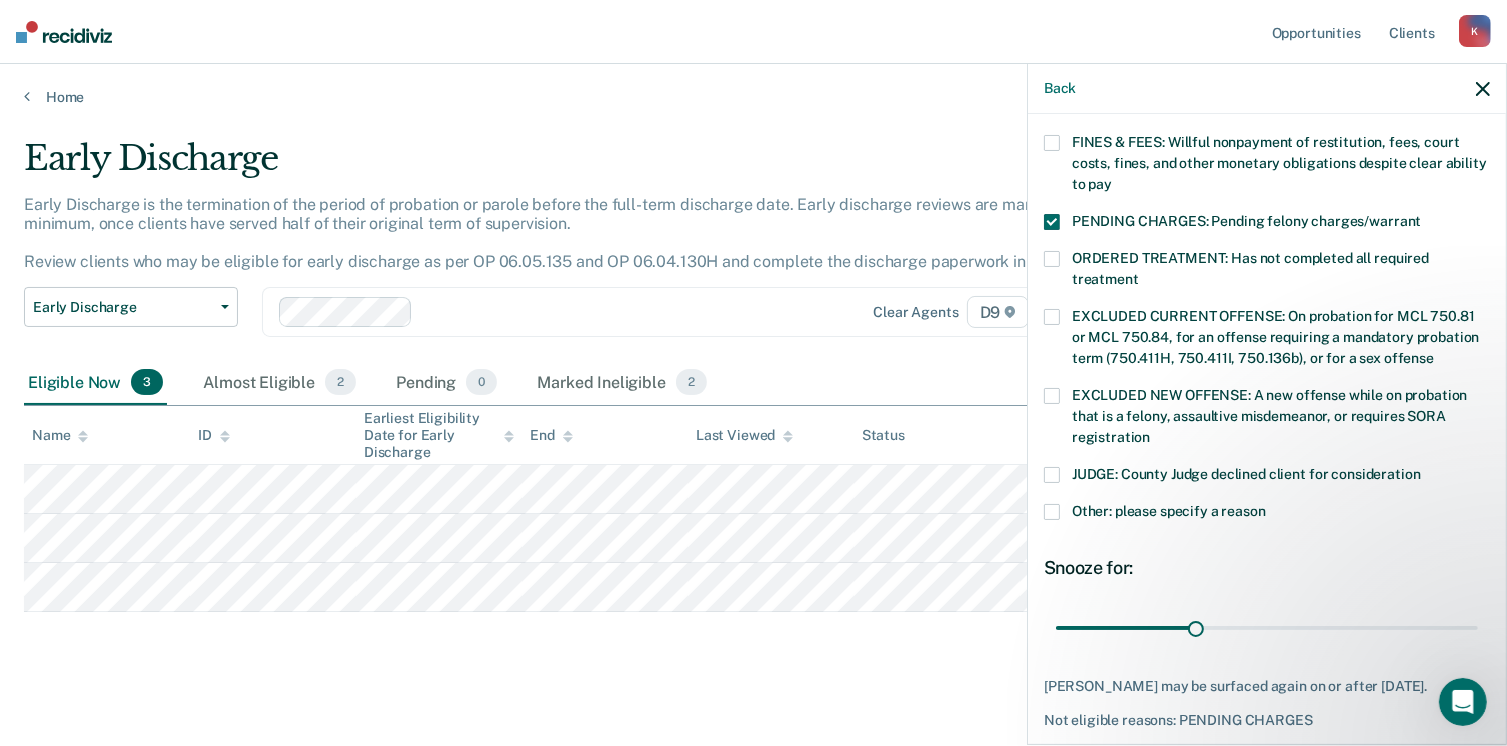 scroll, scrollTop: 575, scrollLeft: 0, axis: vertical 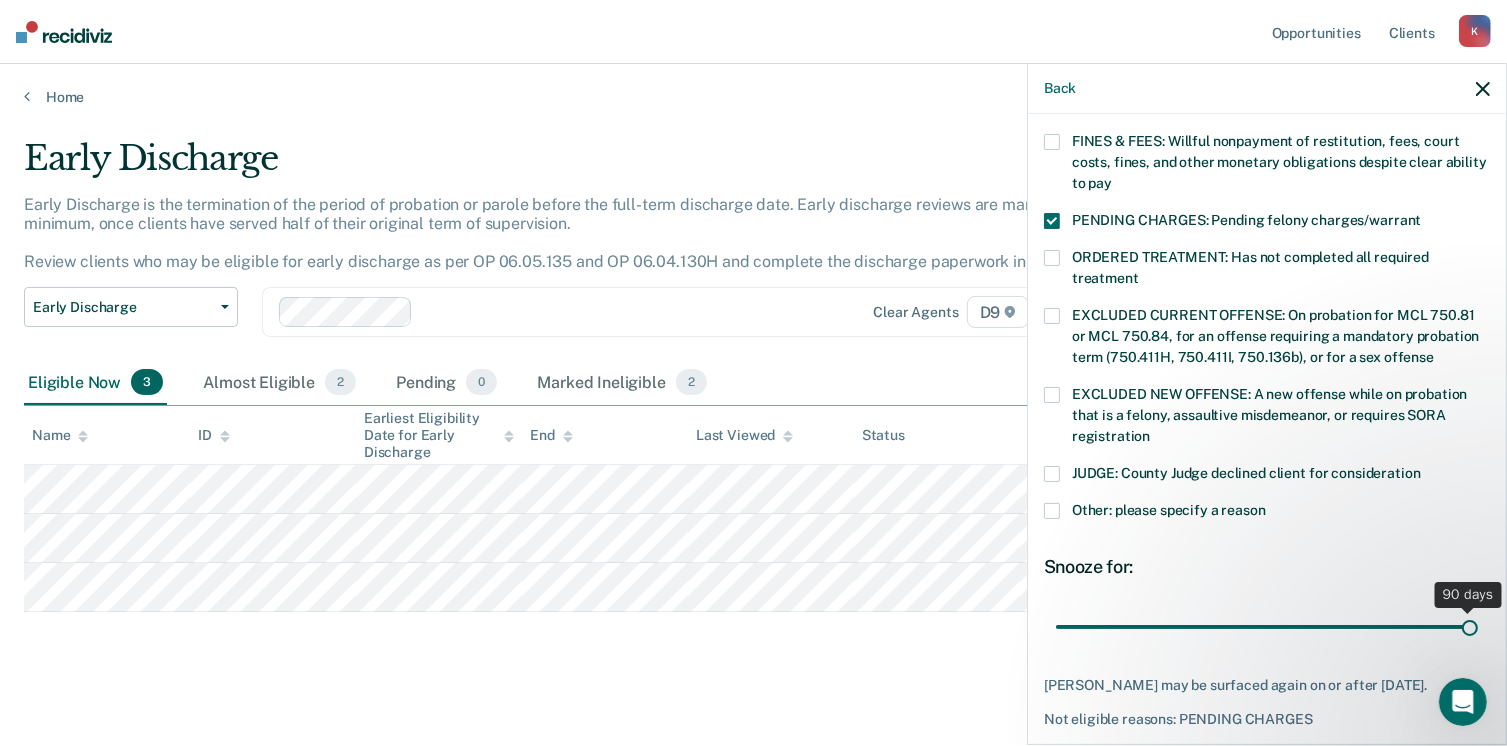 drag, startPoint x: 1194, startPoint y: 610, endPoint x: 1479, endPoint y: 648, distance: 287.5222 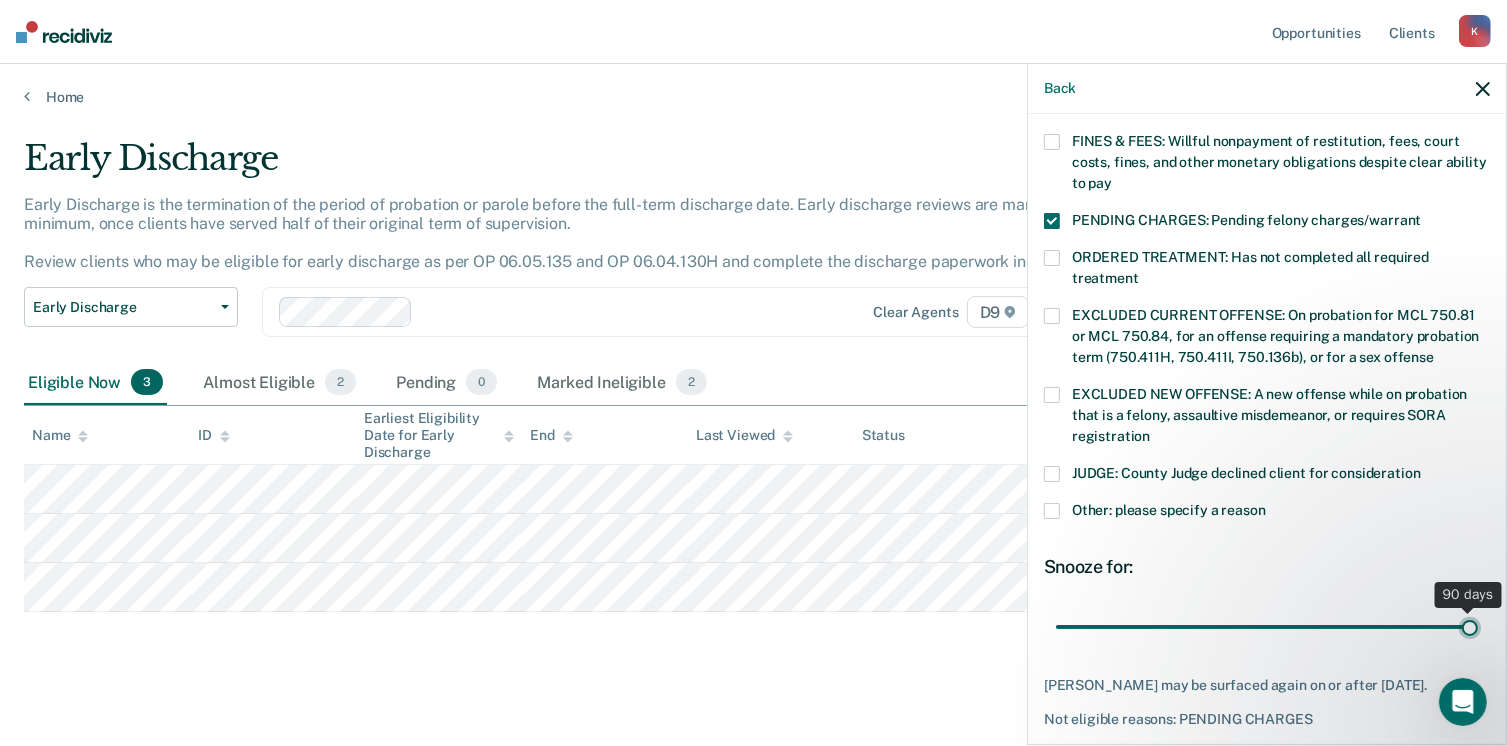 type on "90" 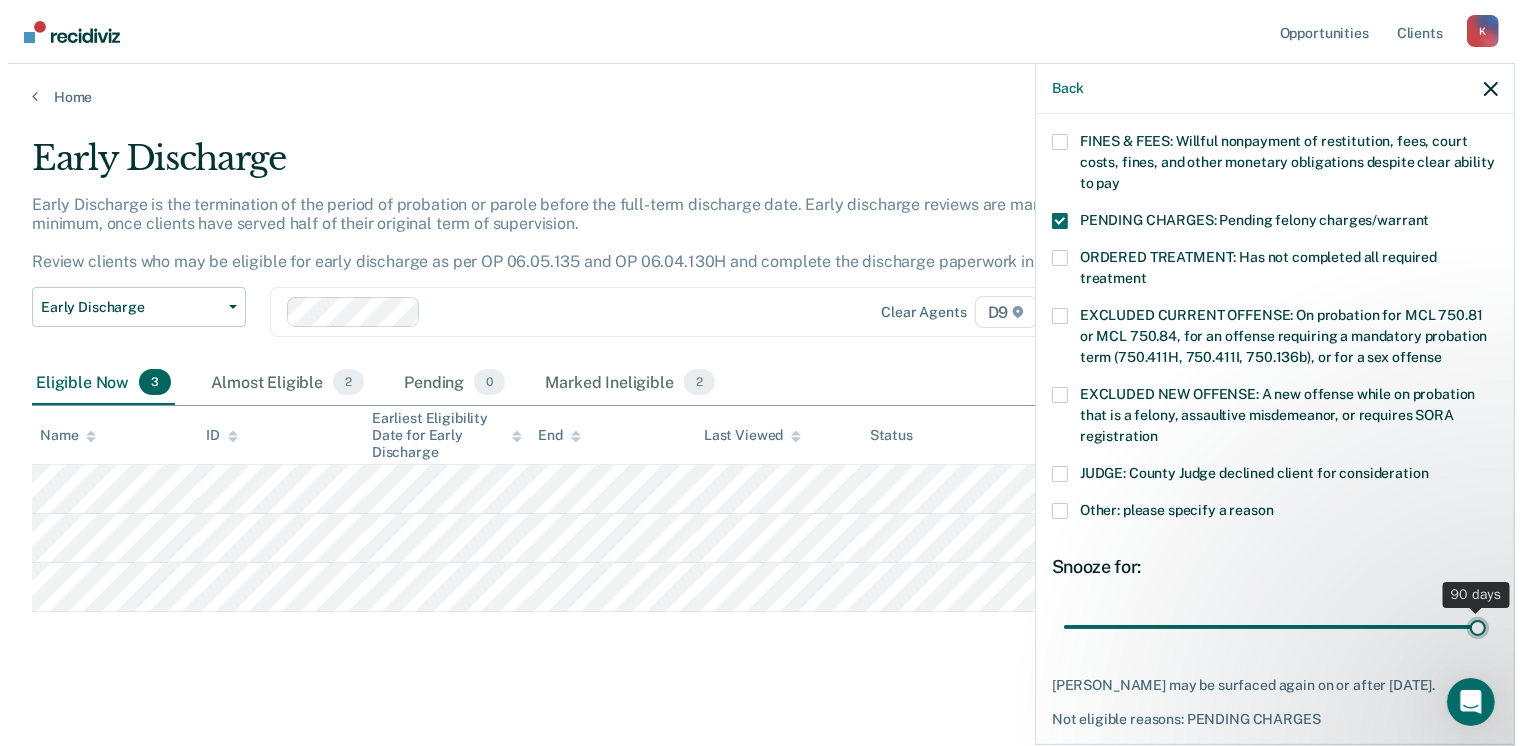scroll, scrollTop: 630, scrollLeft: 0, axis: vertical 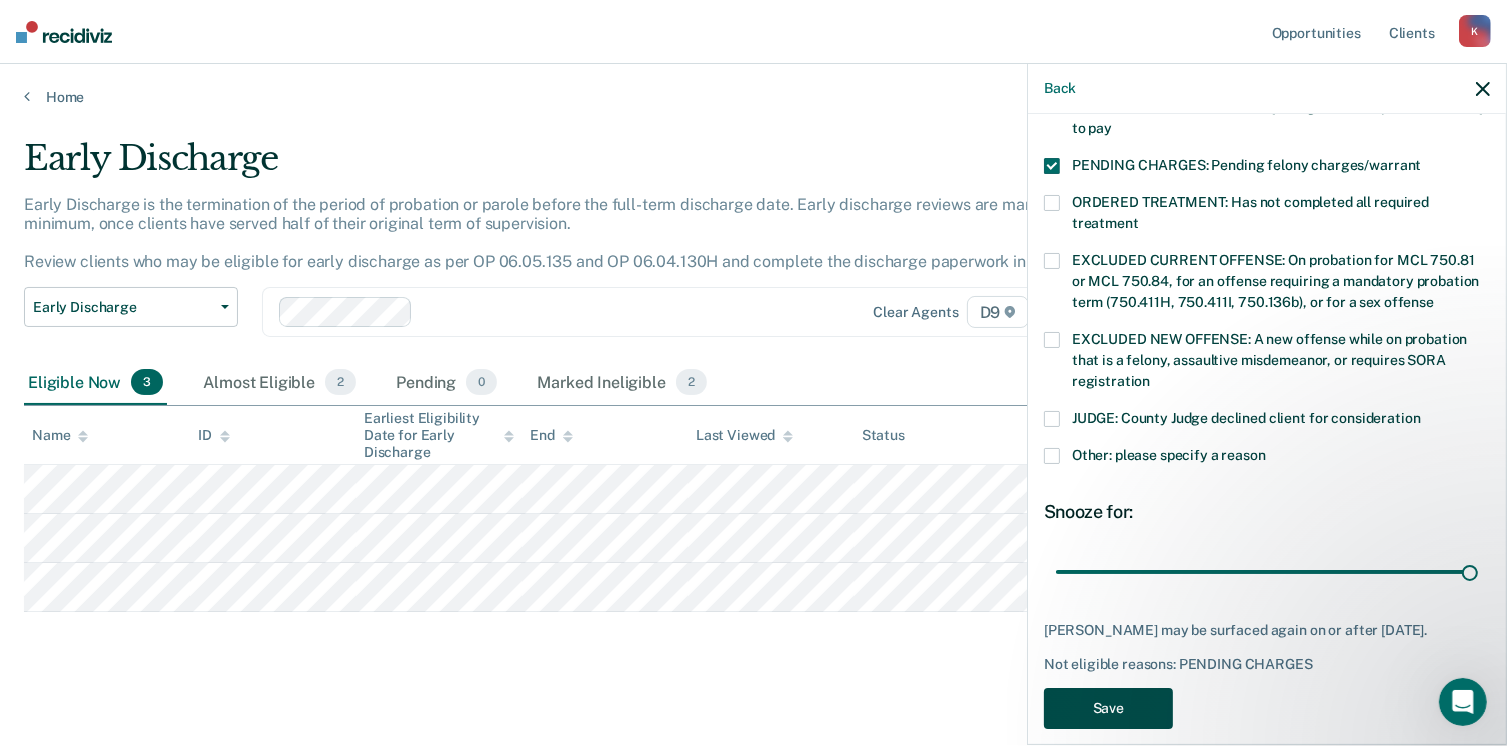 click on "Save" at bounding box center (1108, 708) 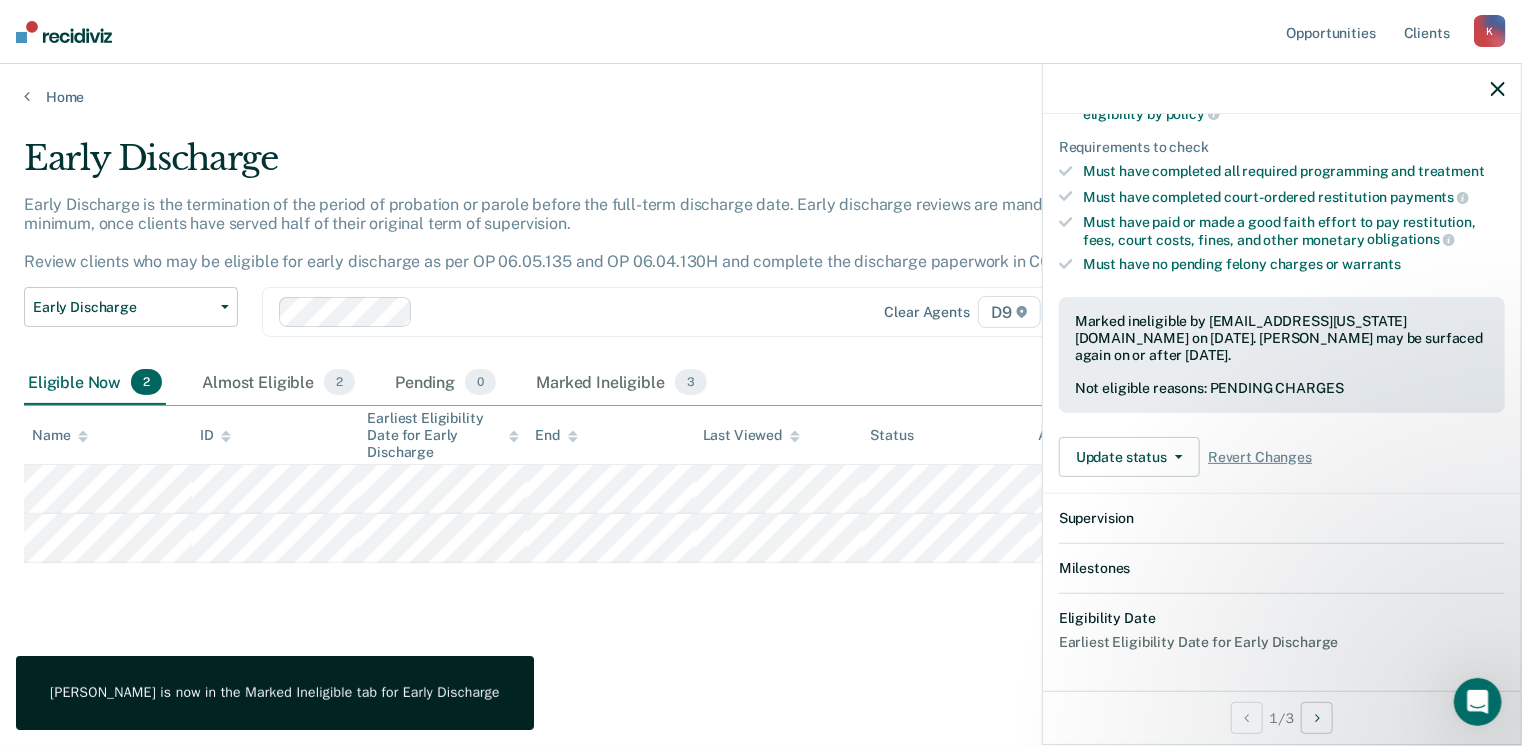 scroll, scrollTop: 519, scrollLeft: 0, axis: vertical 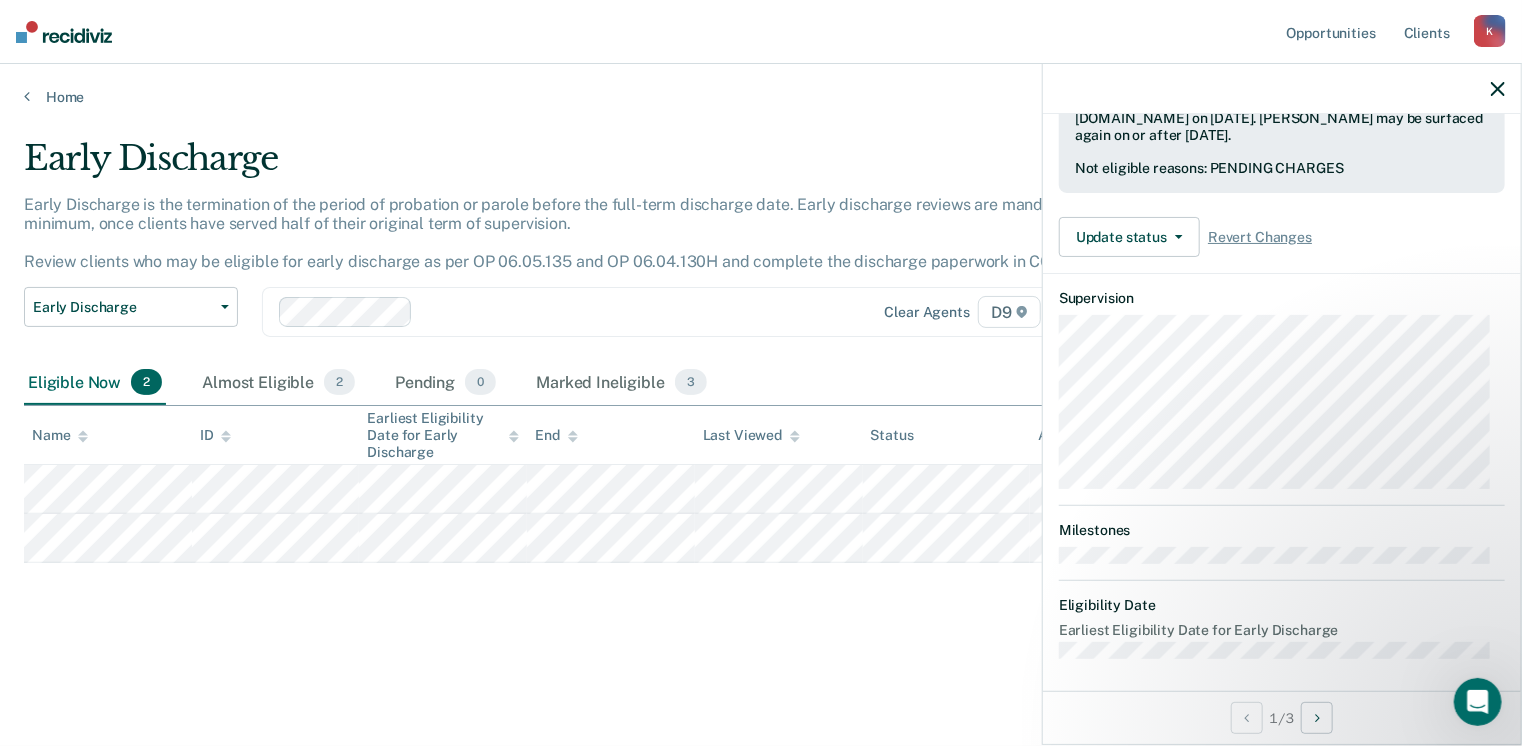 click on "Early Discharge   Early Discharge is the termination of the period of probation or parole before the full-term discharge date. Early discharge reviews are mandated, at minimum, once clients have served half of their original term of supervision. Review clients who may be eligible for early discharge as per OP 06.05.135 and OP 06.04.130H and complete the discharge paperwork in COMS. Early Discharge Classification Review Early Discharge Minimum Telephone Reporting Overdue for Discharge Supervision Level Mismatch Clear   agents D9   Eligible Now 2 Almost Eligible 2 Pending 0 Marked Ineligible 3
To pick up a draggable item, press the space bar.
While dragging, use the arrow keys to move the item.
Press space again to drop the item in its new position, or press escape to cancel.
Name ID Earliest Eligibility Date for Early Discharge End Last Viewed Status Assigned to" at bounding box center (761, 423) 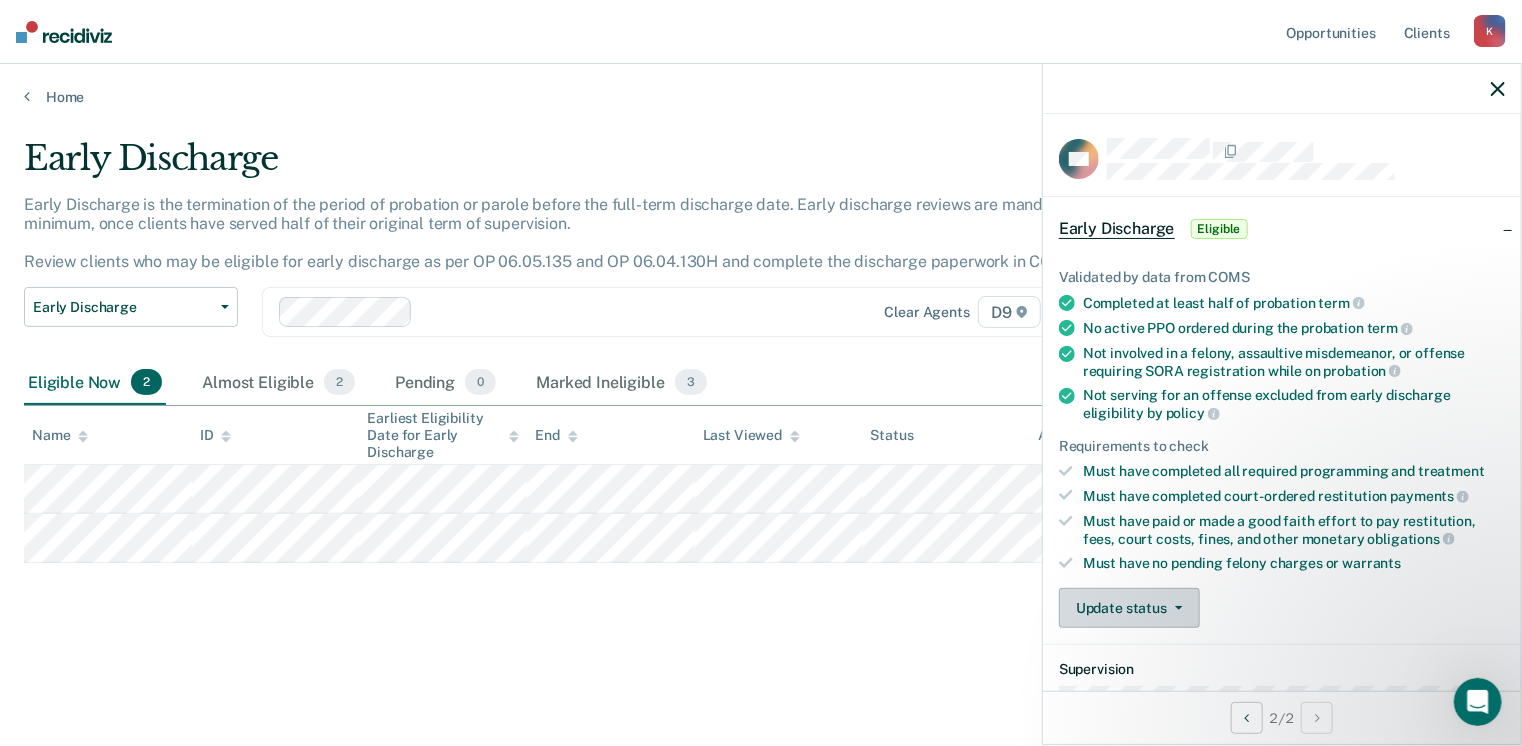 click on "Update status" at bounding box center (1129, 608) 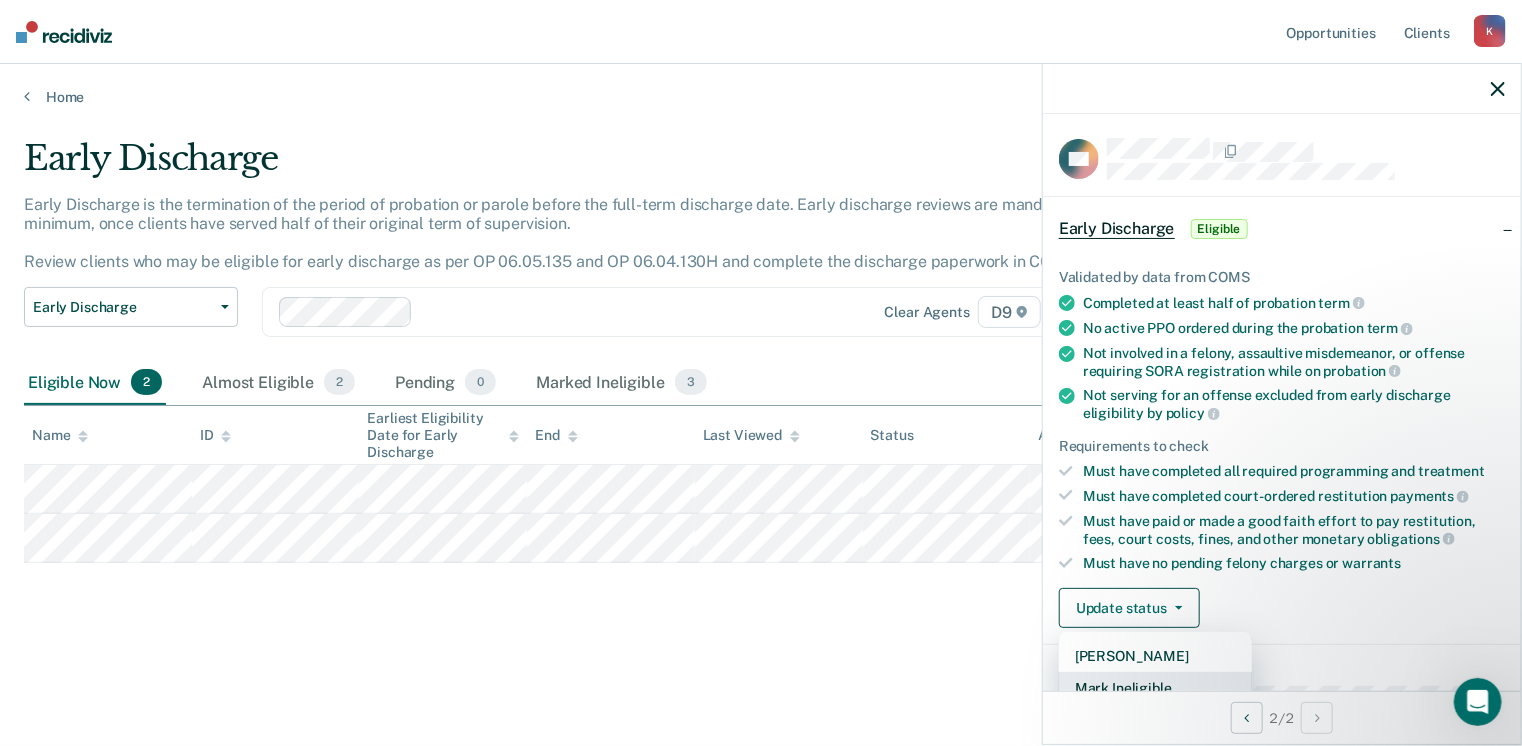 scroll, scrollTop: 5, scrollLeft: 0, axis: vertical 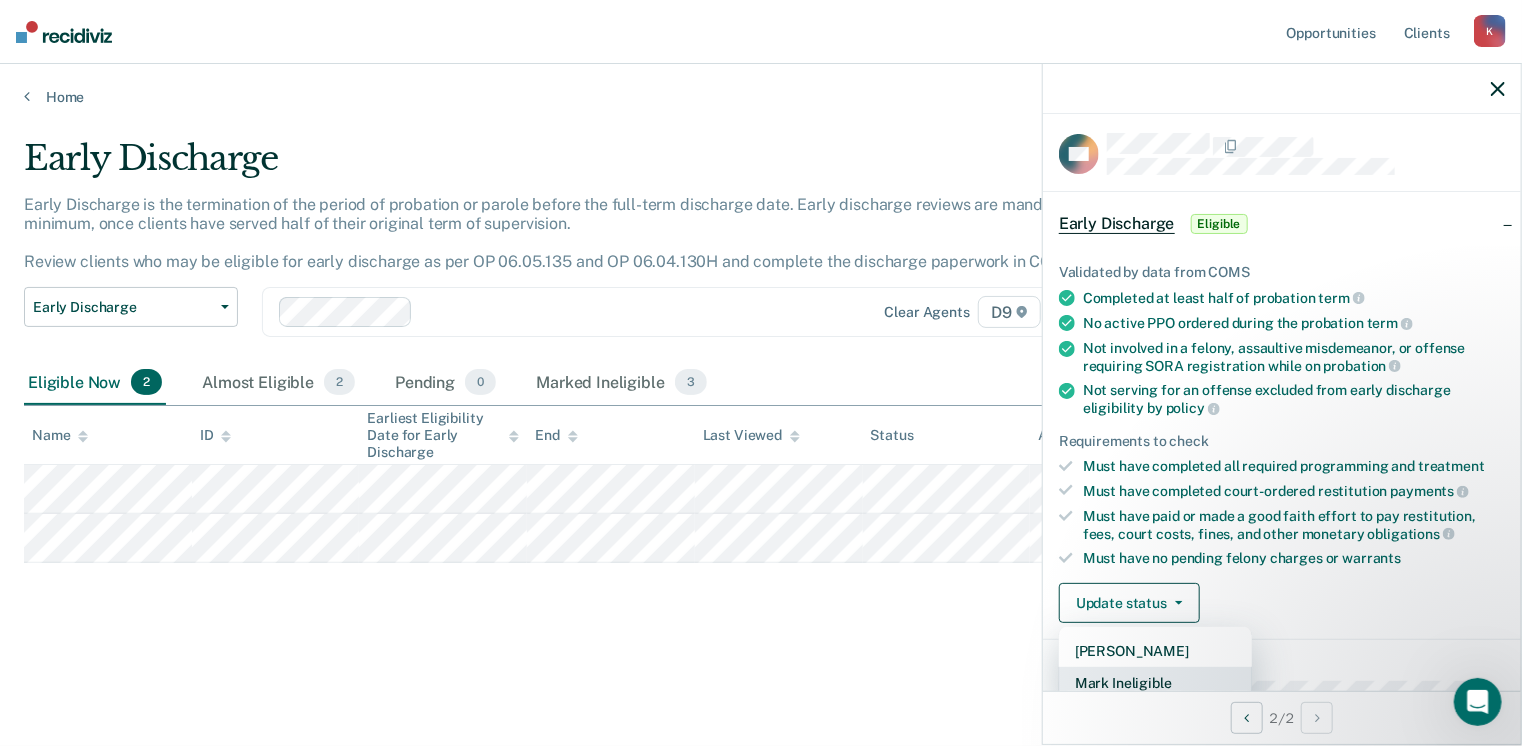 click on "Mark Ineligible" at bounding box center [1155, 683] 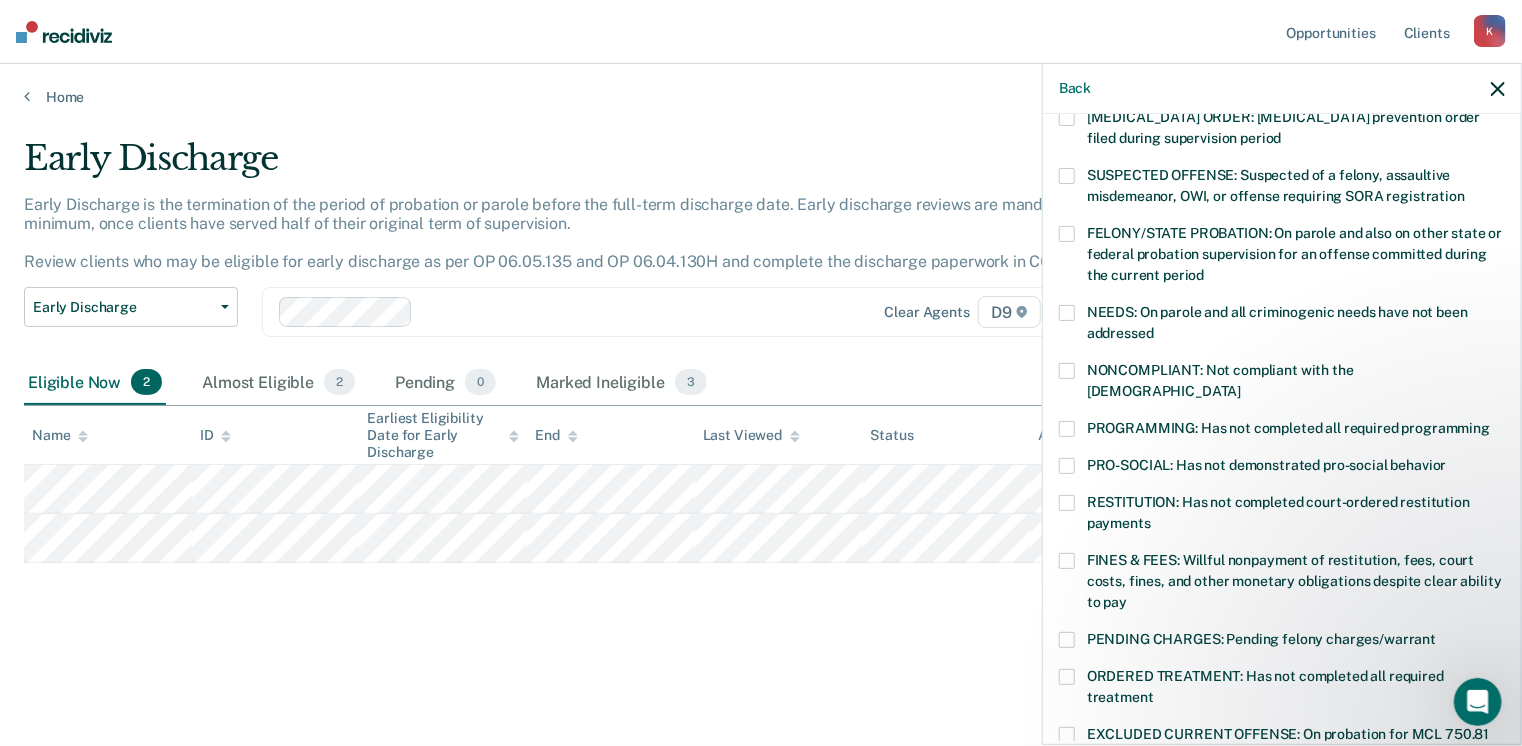scroll, scrollTop: 157, scrollLeft: 0, axis: vertical 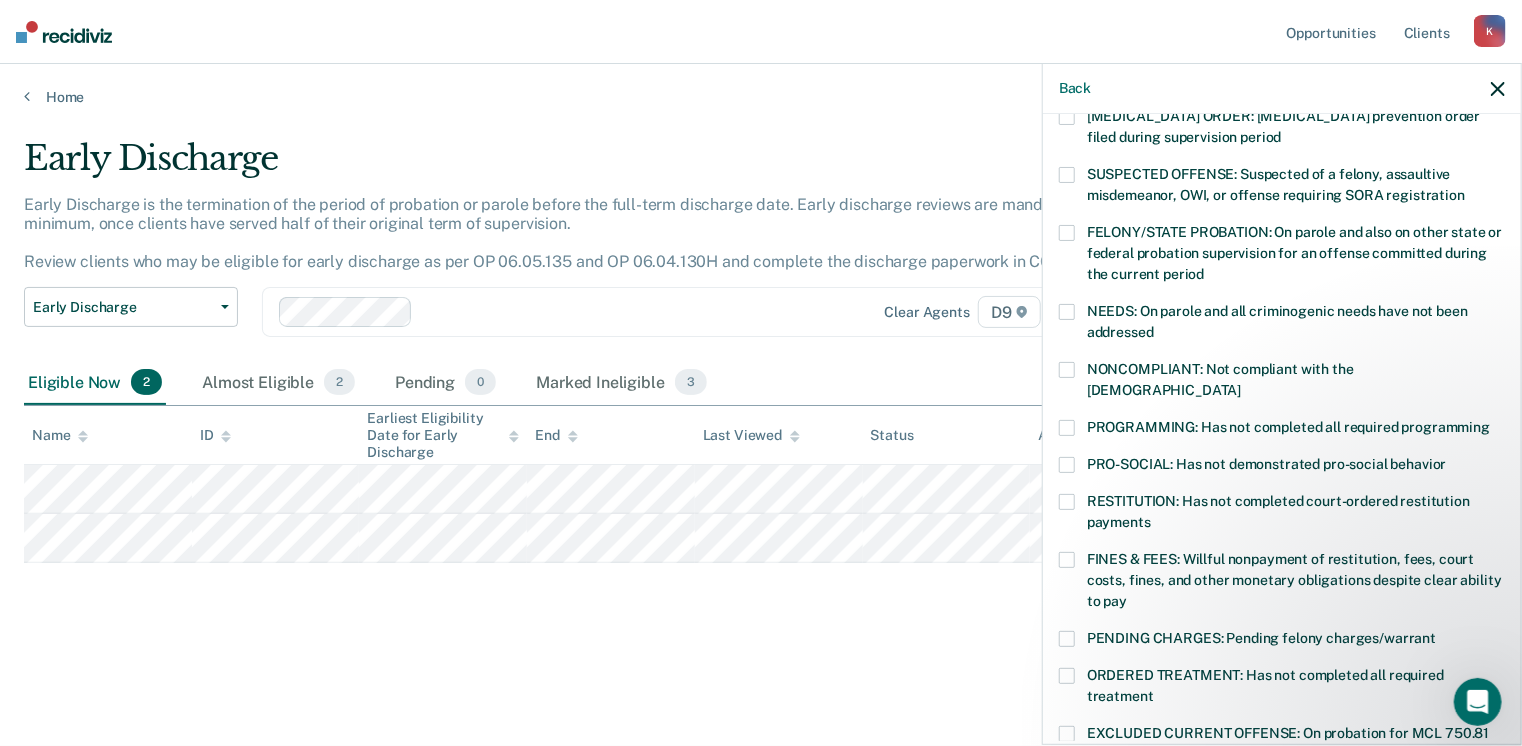 click at bounding box center (1067, 428) 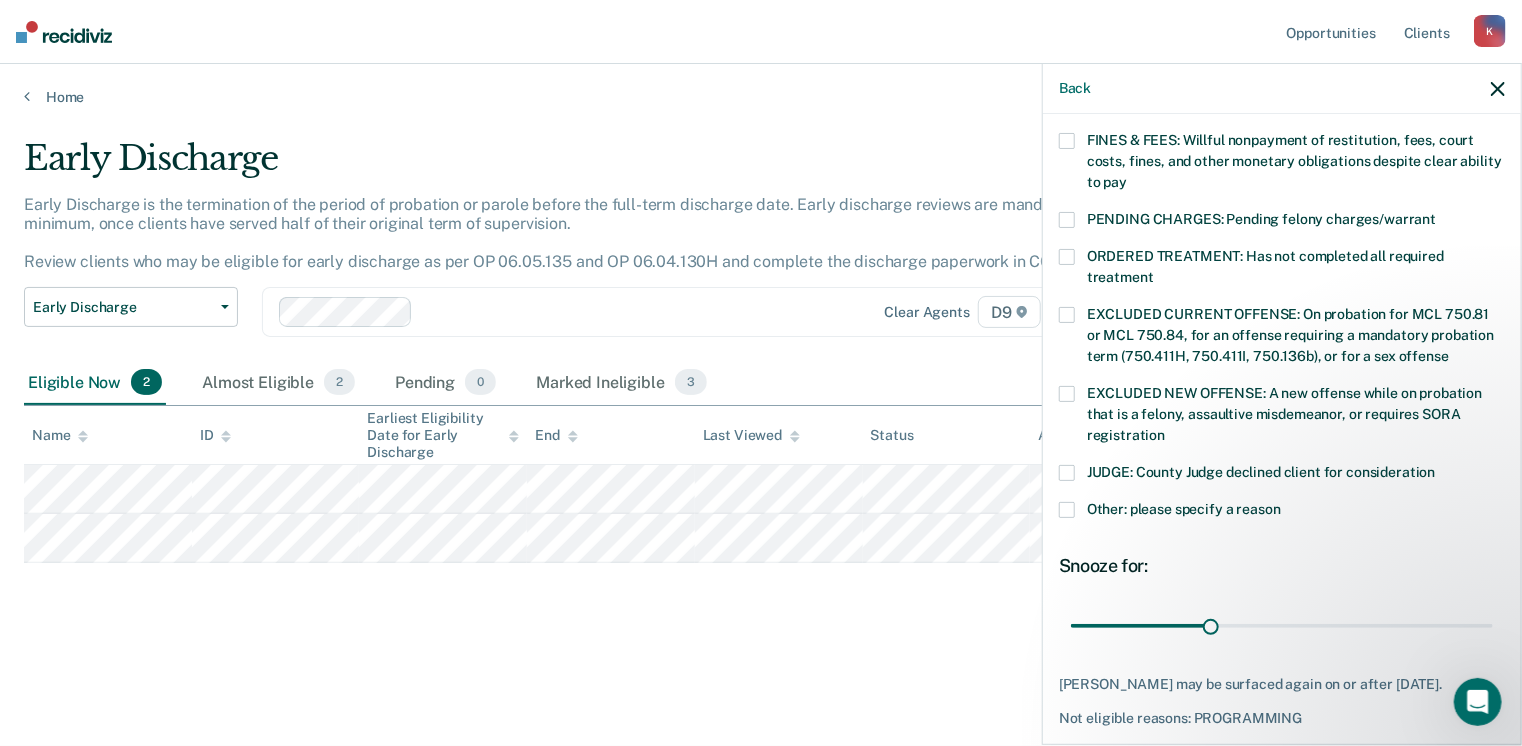 scroll, scrollTop: 576, scrollLeft: 0, axis: vertical 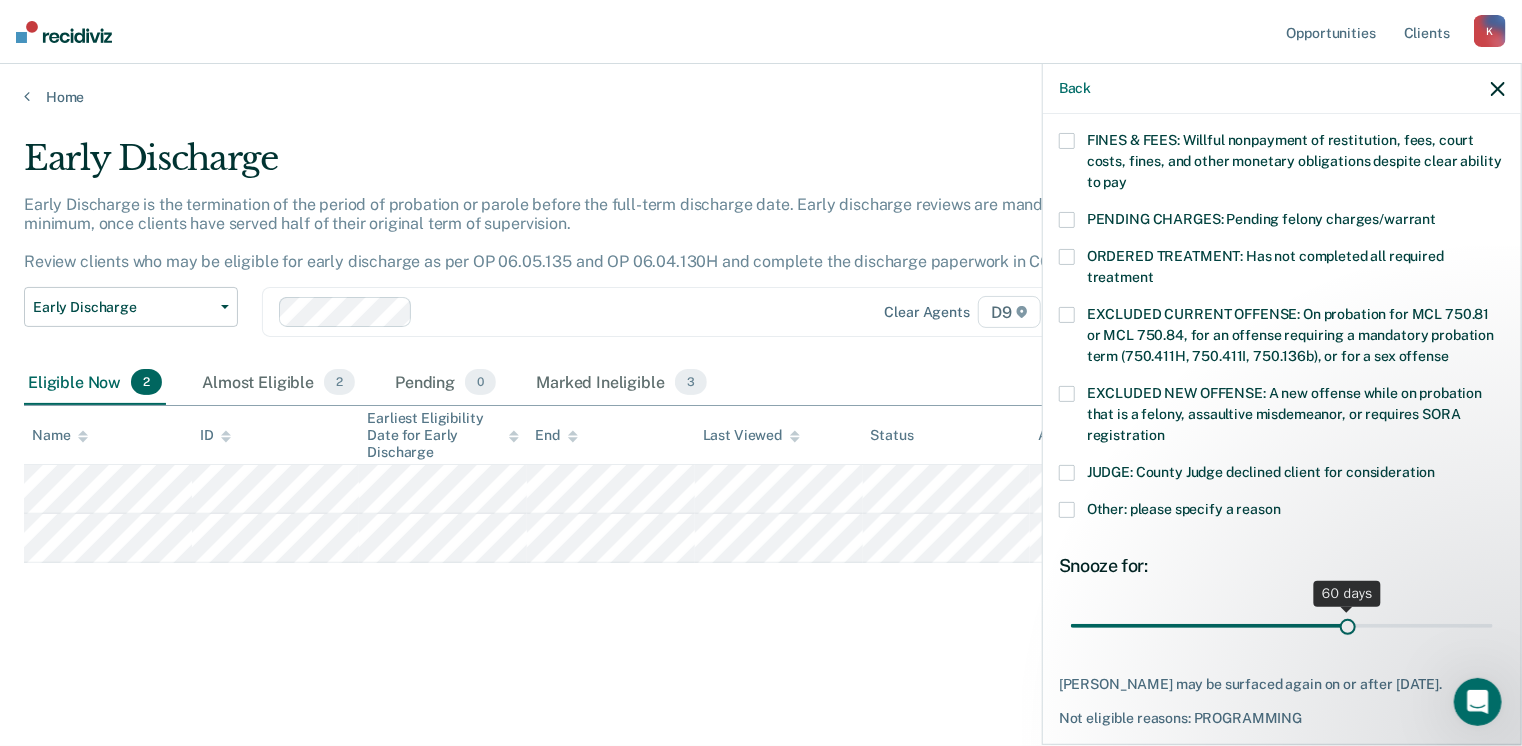 drag, startPoint x: 1200, startPoint y: 606, endPoint x: 1338, endPoint y: 612, distance: 138.13037 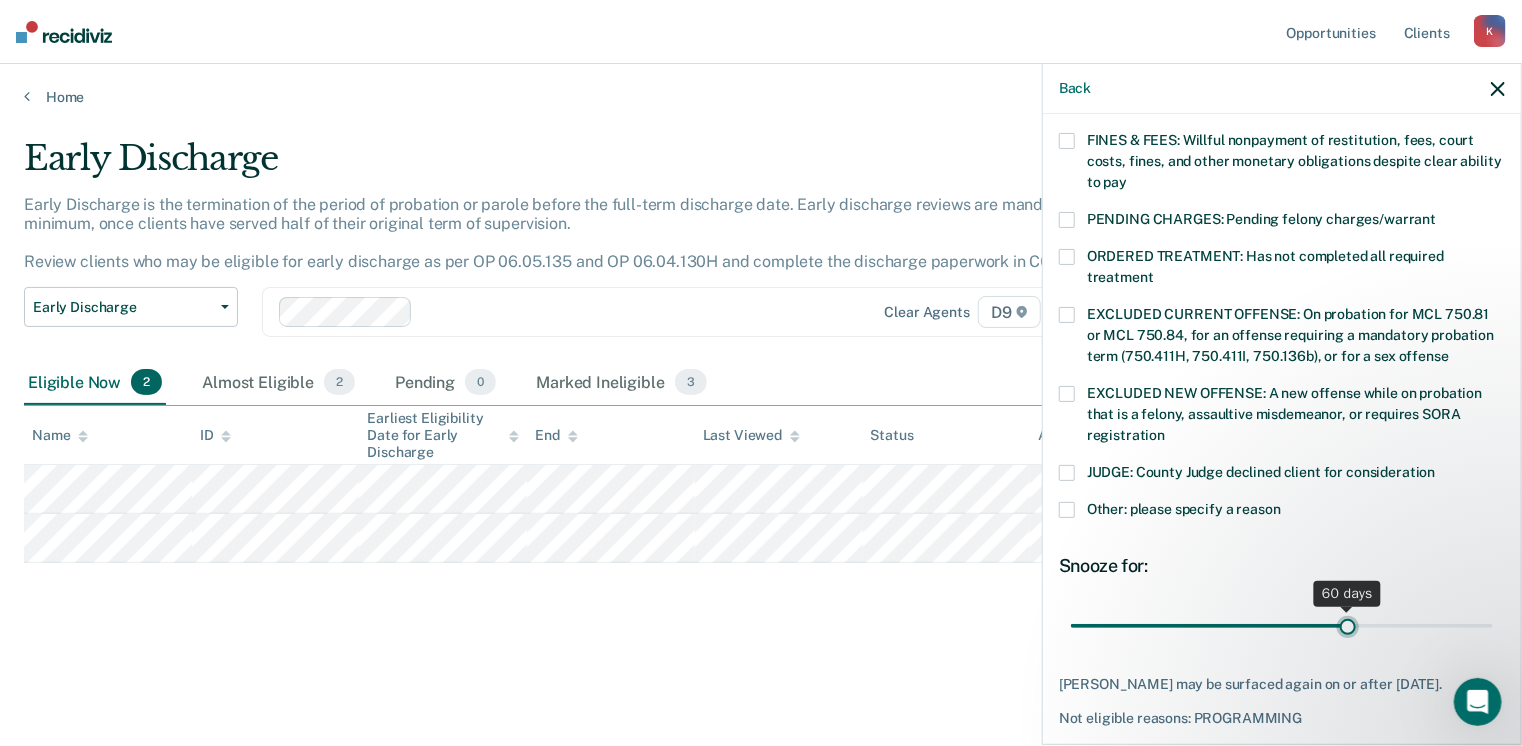 type on "60" 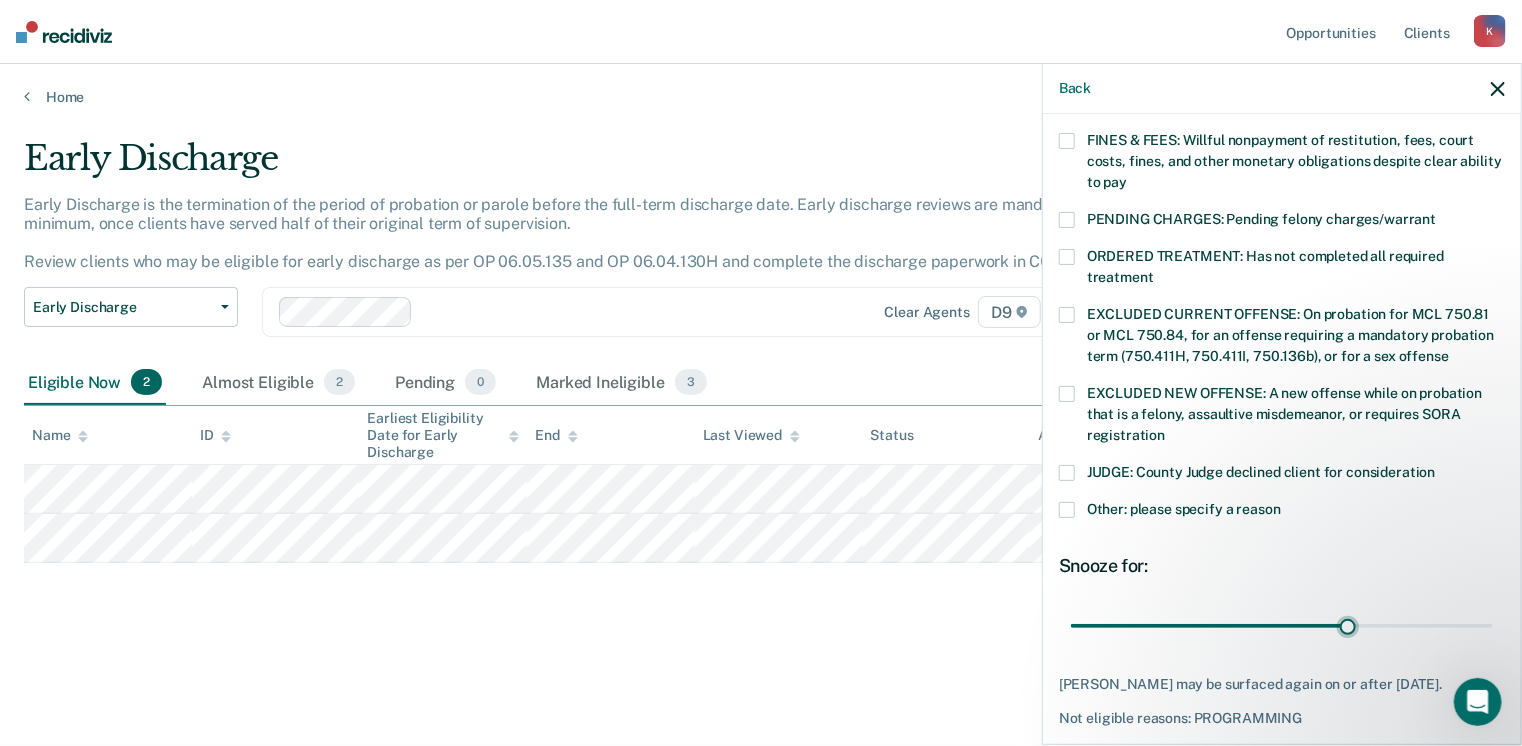 scroll, scrollTop: 647, scrollLeft: 0, axis: vertical 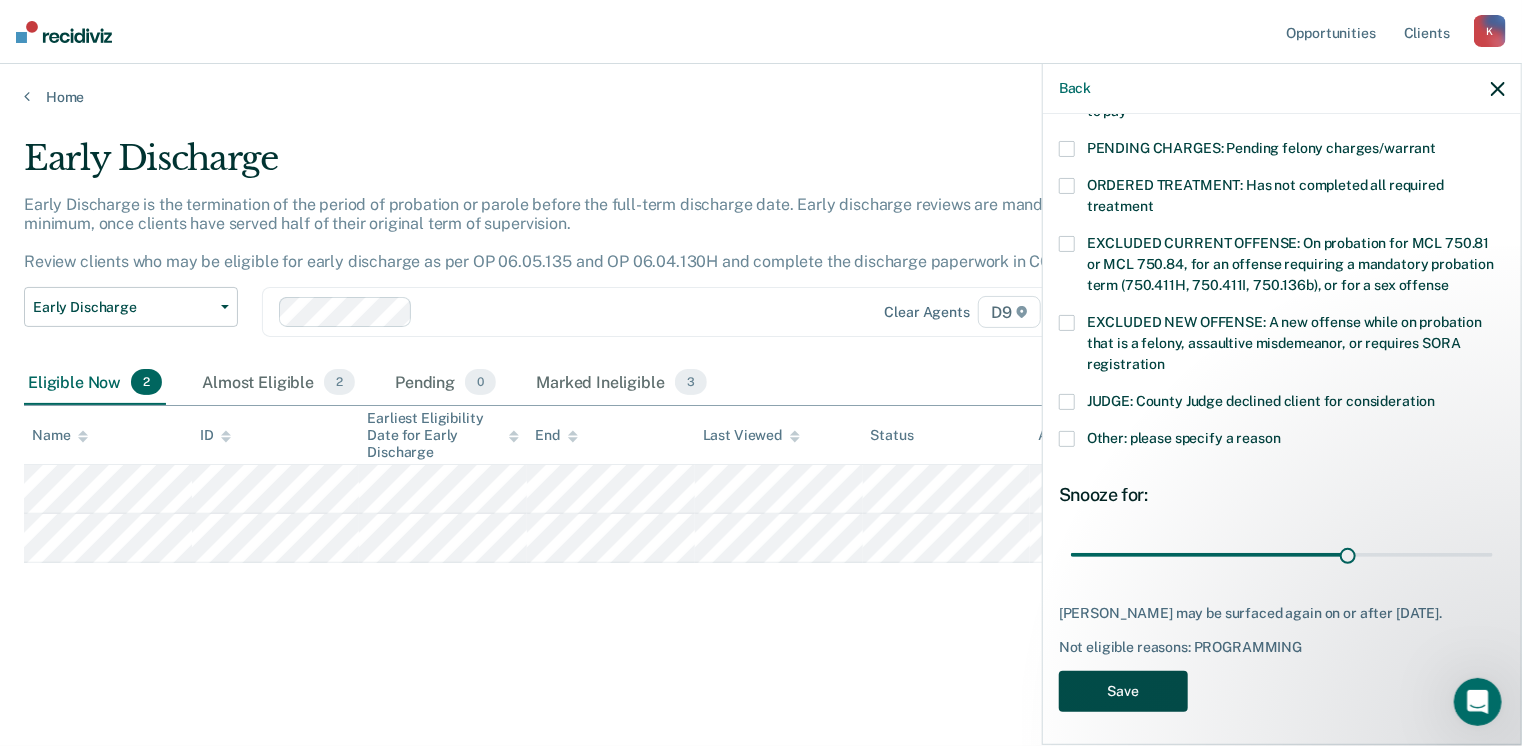 click on "Save" at bounding box center (1123, 691) 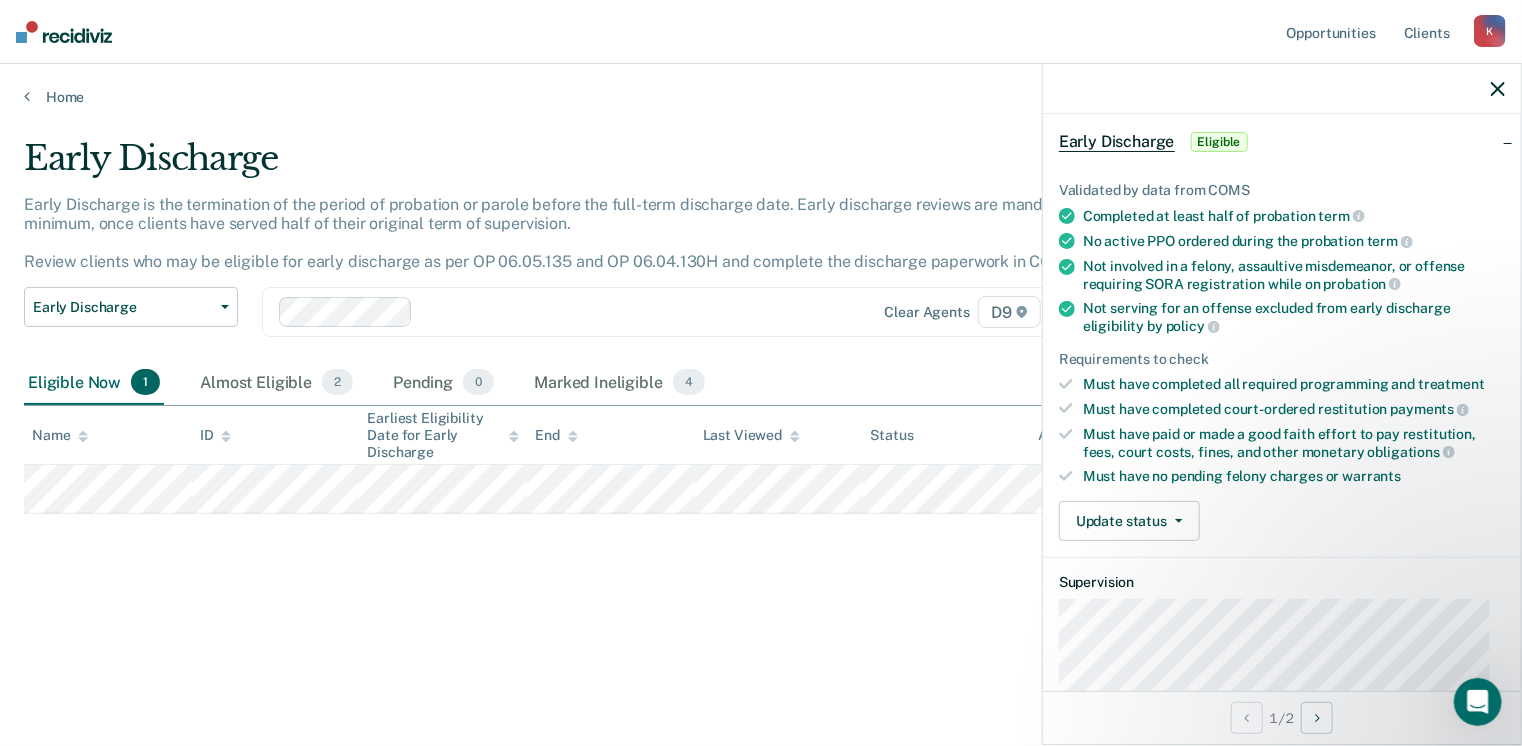 scroll, scrollTop: 92, scrollLeft: 0, axis: vertical 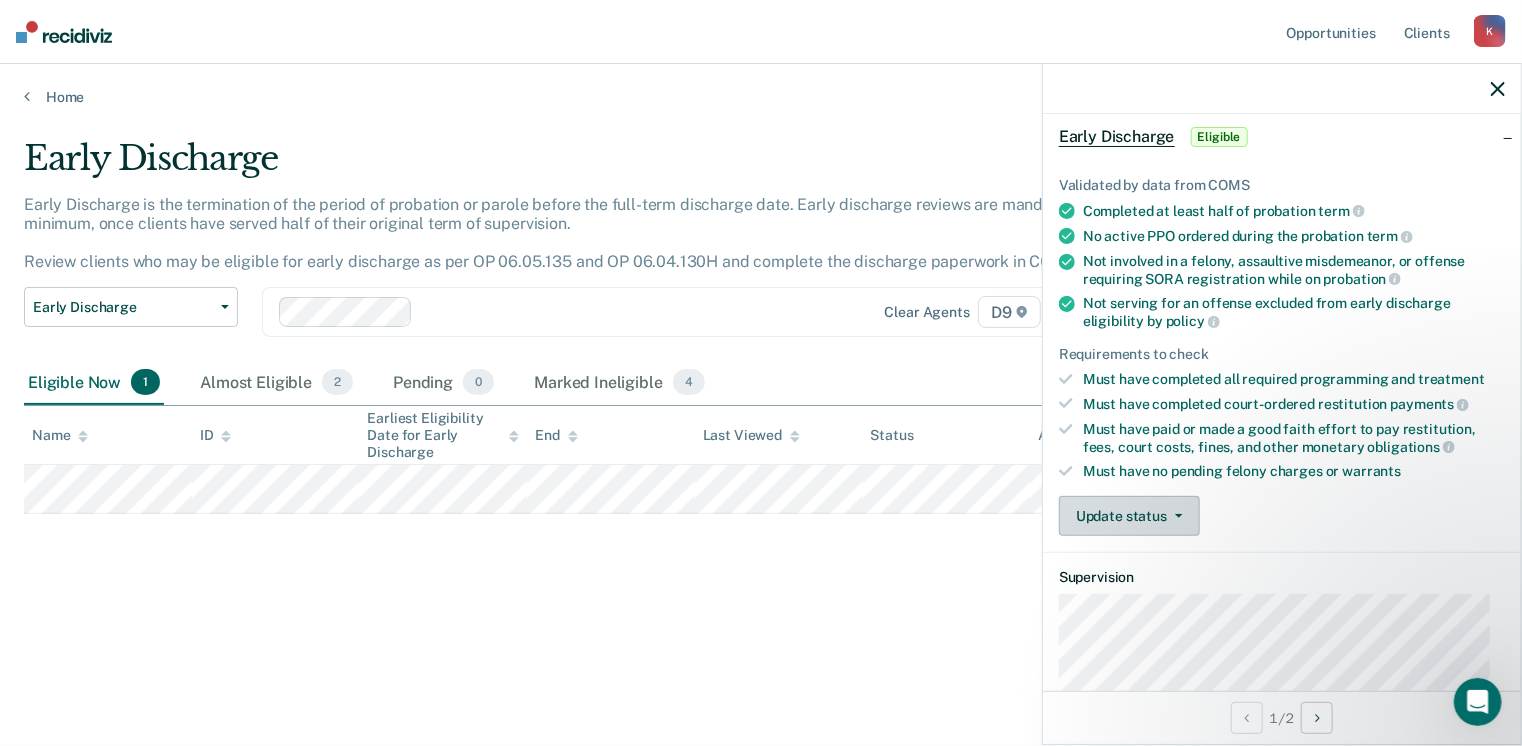 click on "Update status" at bounding box center (1129, 516) 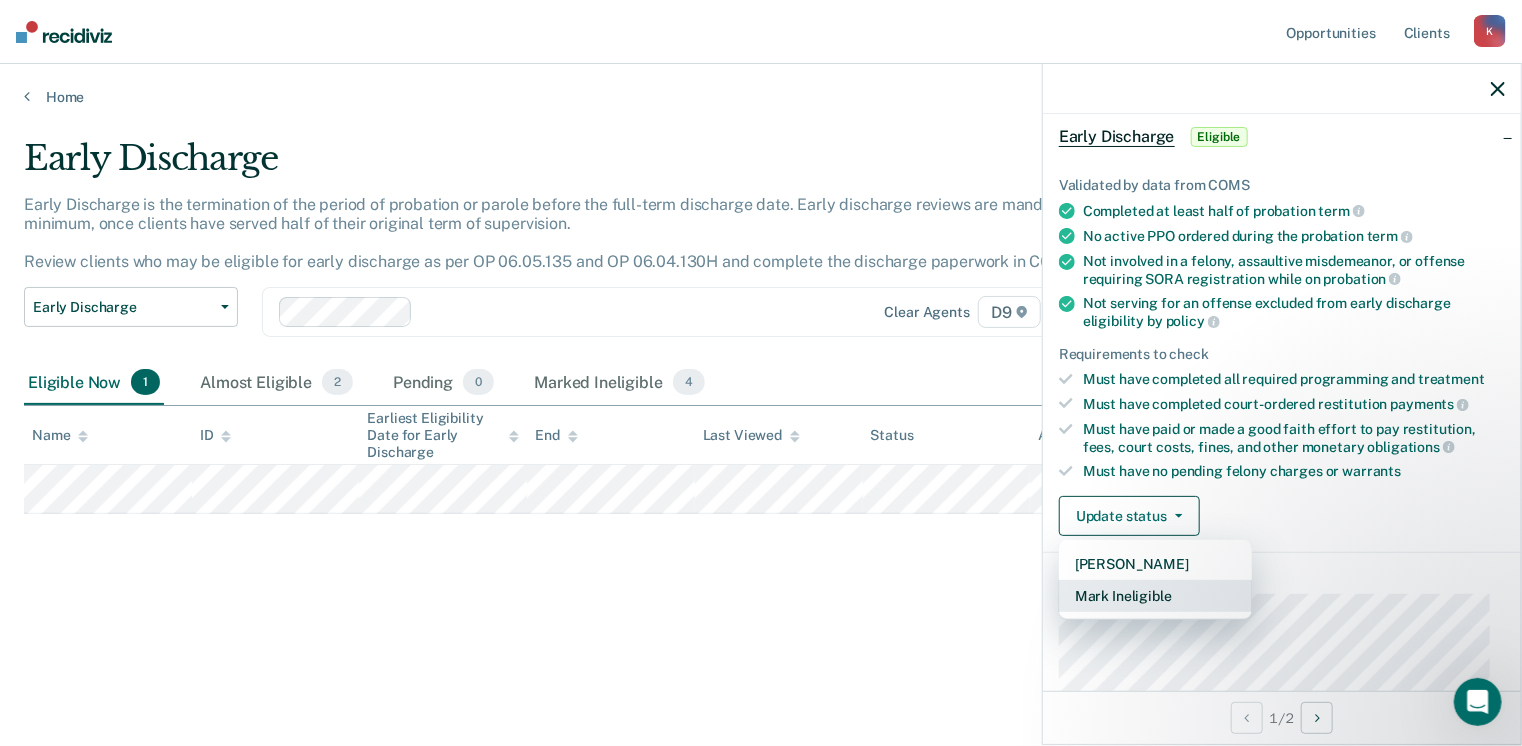 click on "Mark Ineligible" at bounding box center [1155, 596] 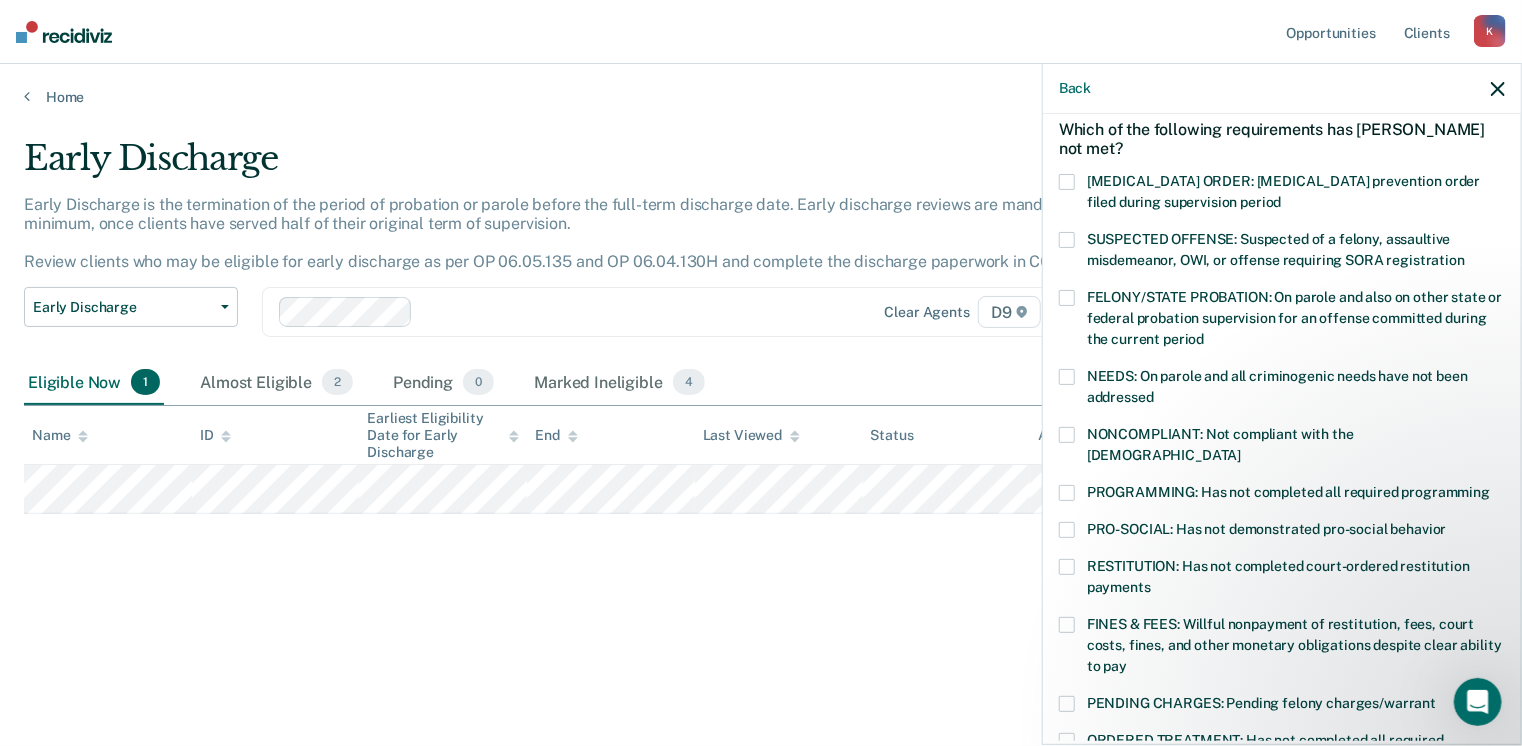 click on "FINES & FEES: Willful nonpayment of restitution, fees, court costs, fines, and other monetary obligations despite clear ability to pay" at bounding box center (1282, 648) 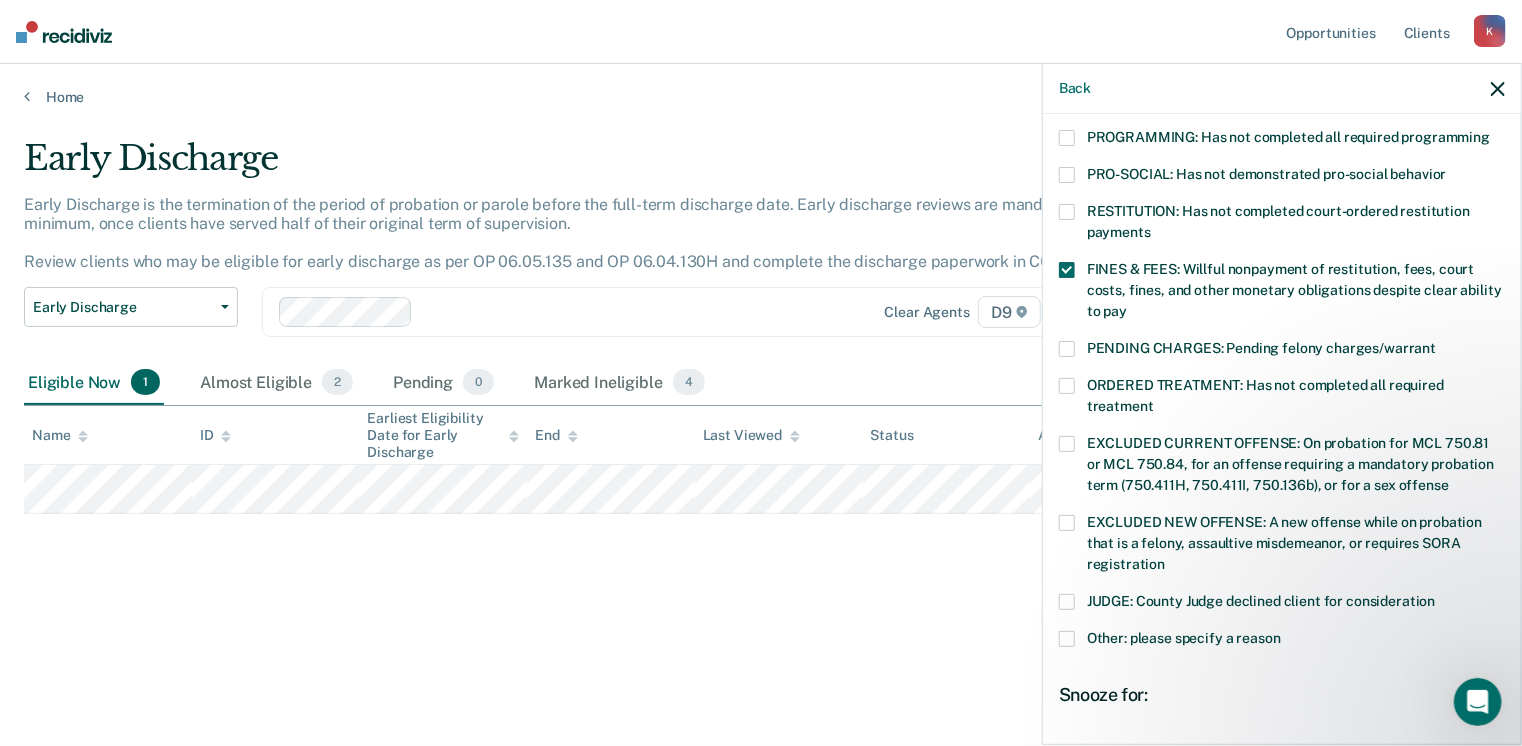 scroll, scrollTop: 448, scrollLeft: 0, axis: vertical 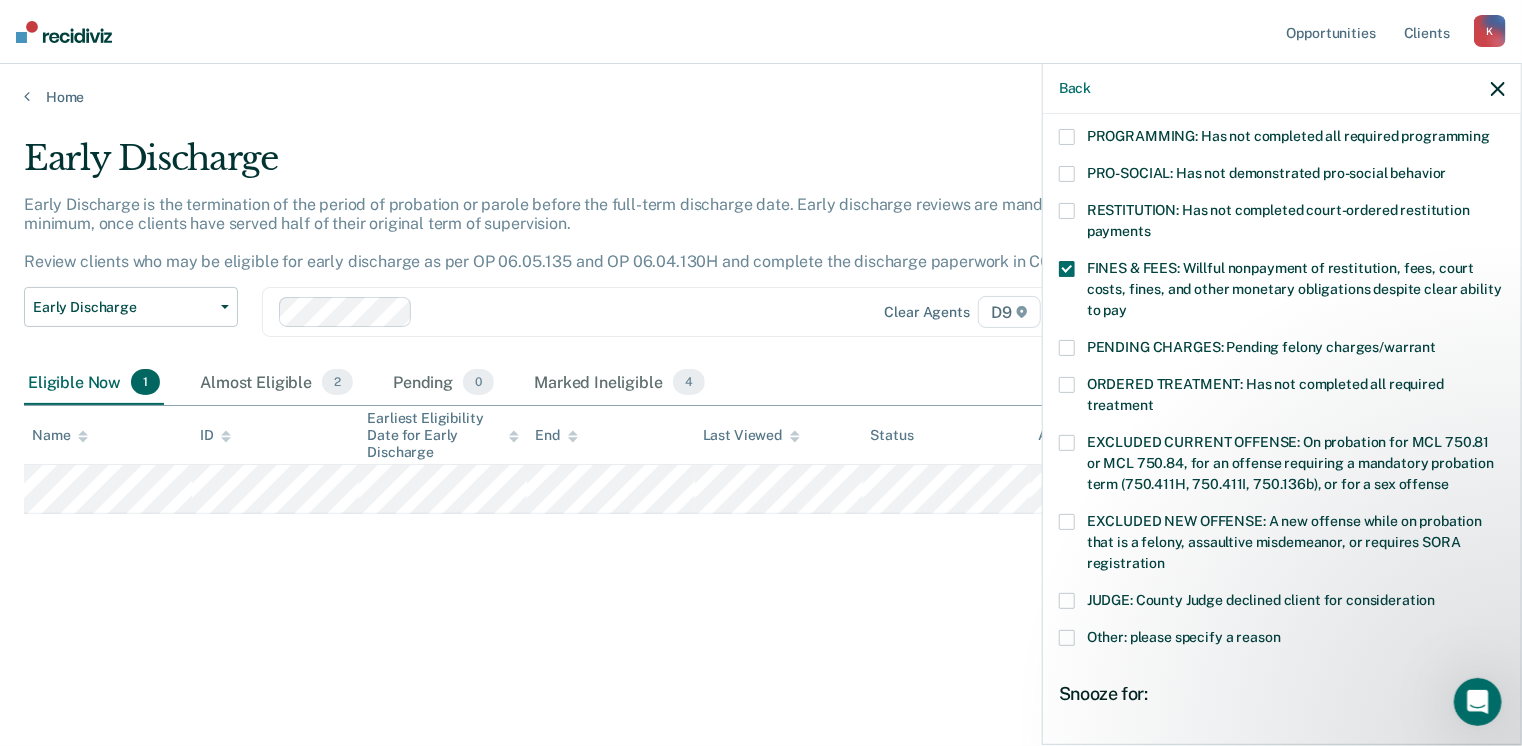 click at bounding box center (1067, 638) 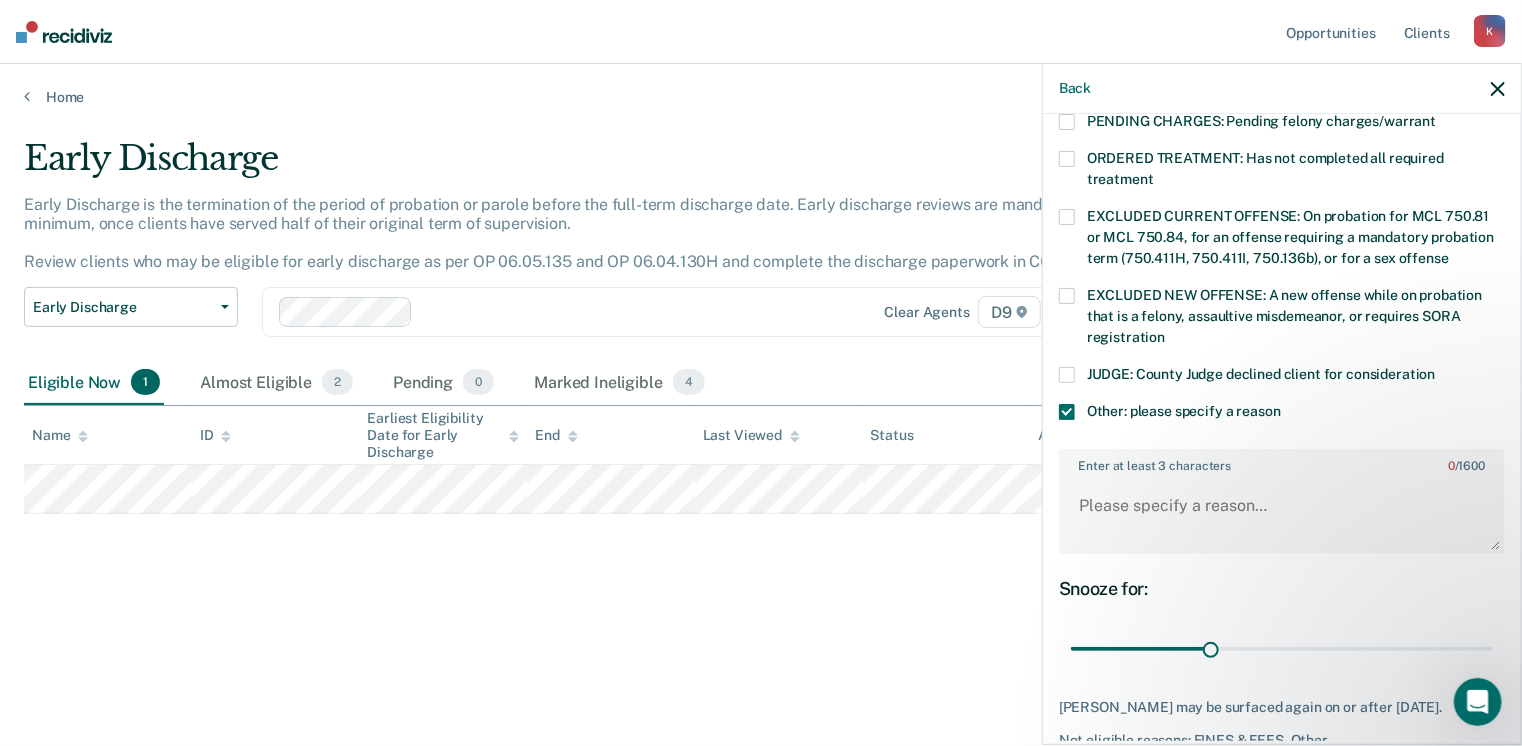 scroll, scrollTop: 675, scrollLeft: 0, axis: vertical 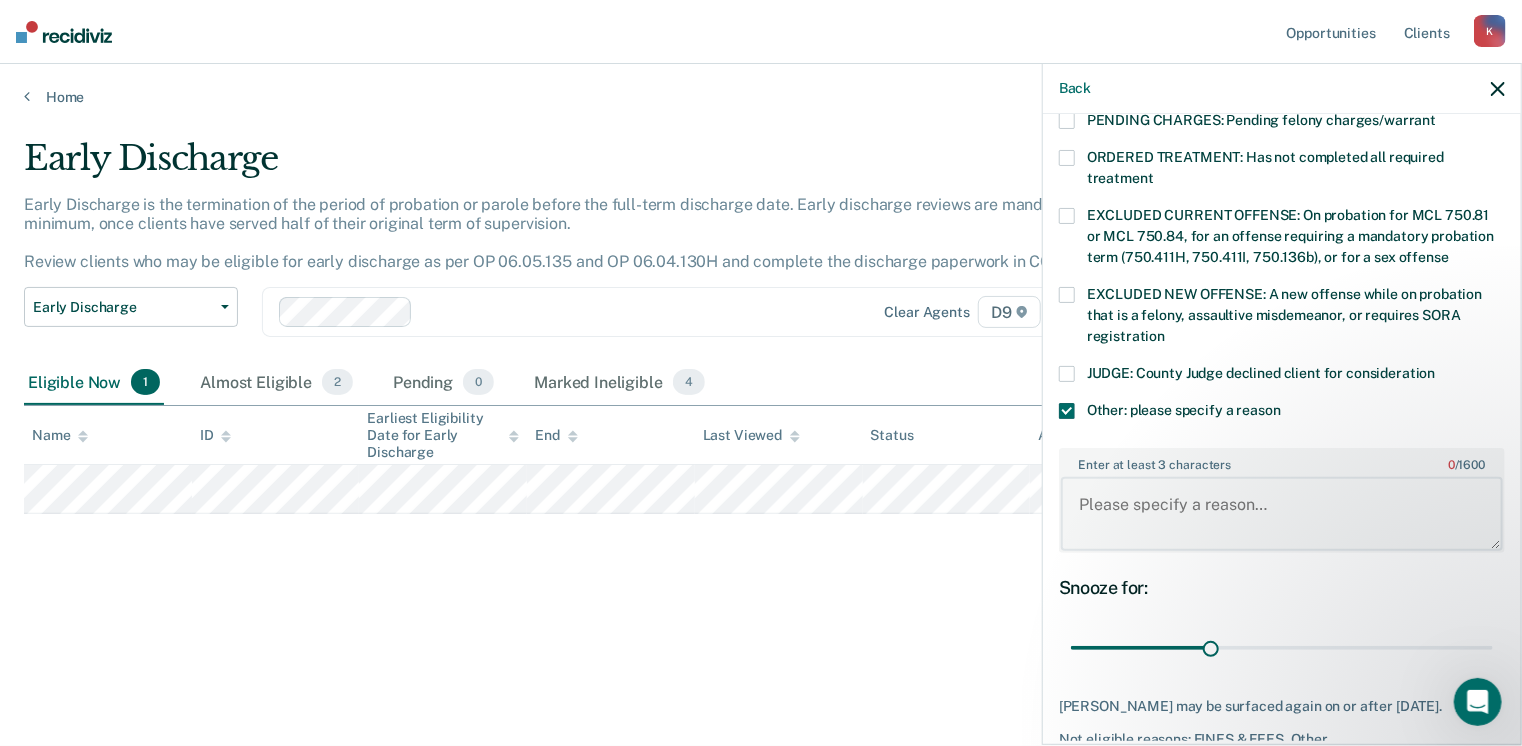 click on "Enter at least 3 characters 0  /  1600" at bounding box center [1282, 514] 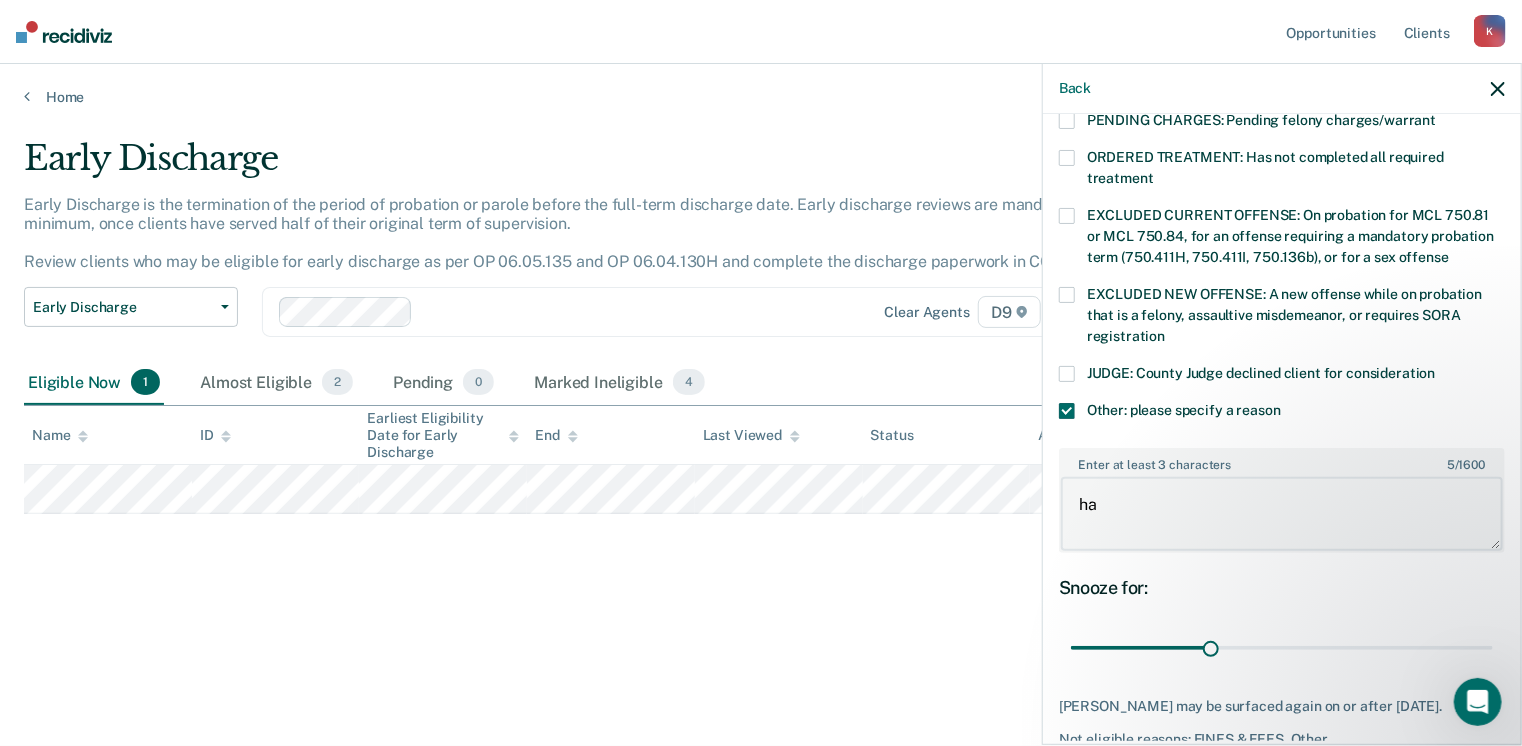type on "h" 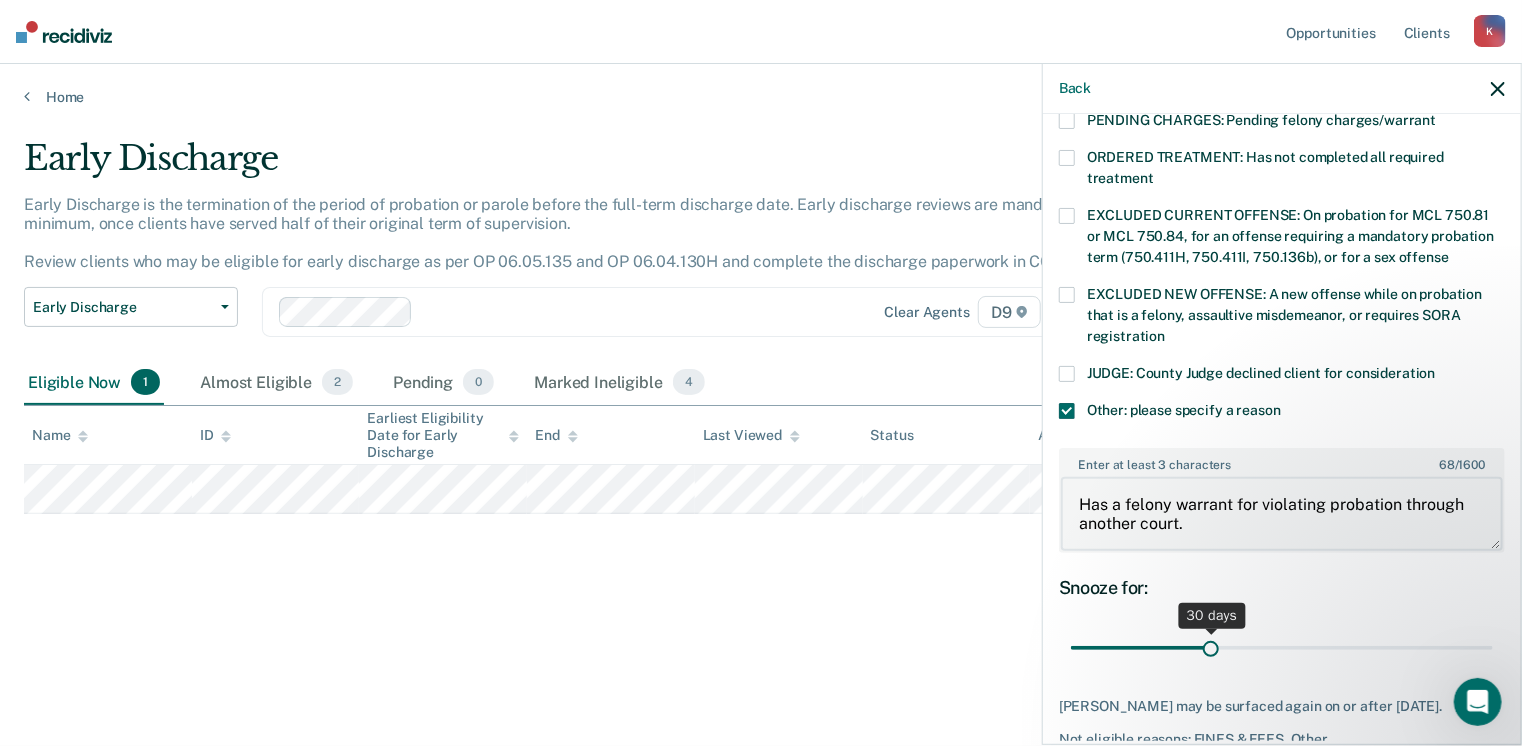 type on "Has a felony warrant for violating probation through another court." 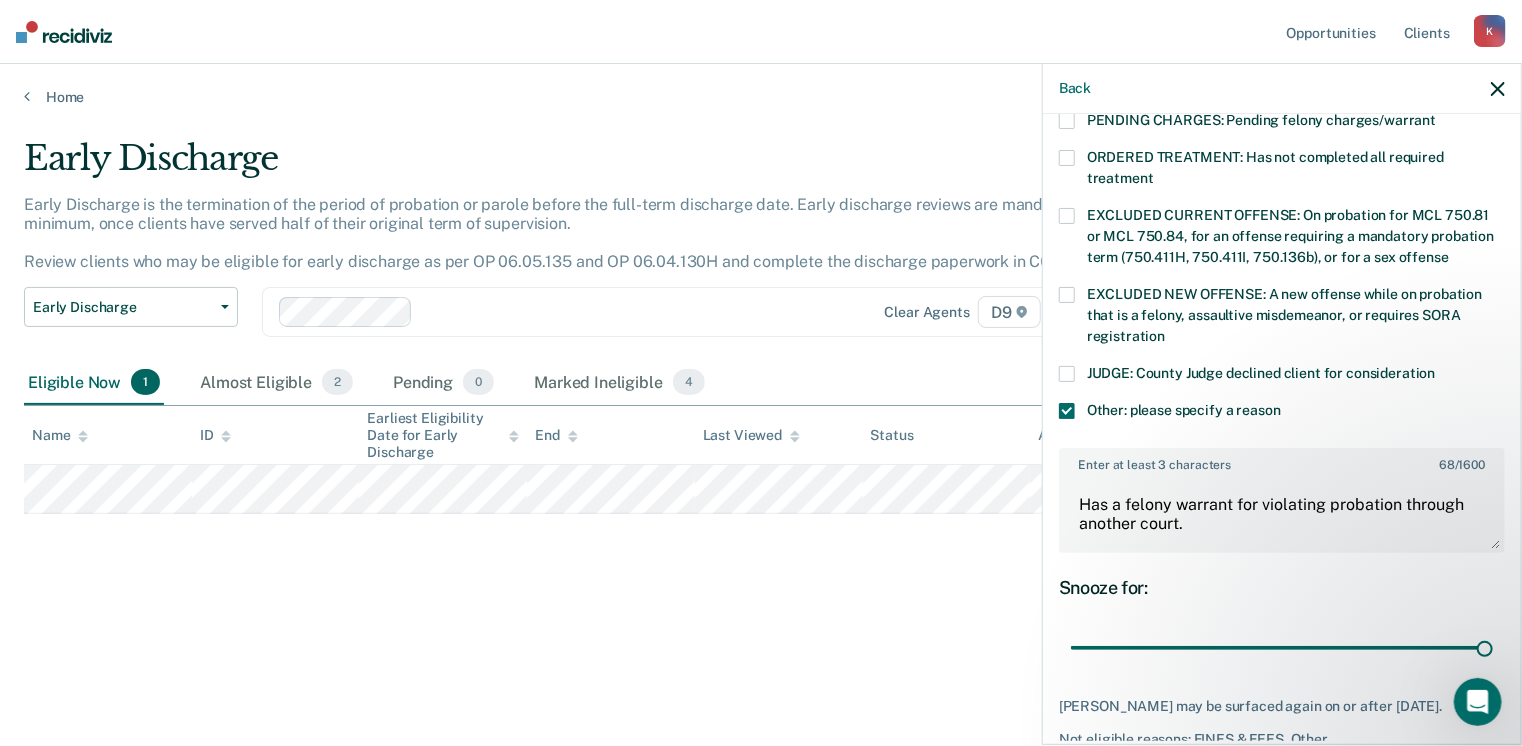 drag, startPoint x: 1206, startPoint y: 625, endPoint x: 1499, endPoint y: 608, distance: 293.49277 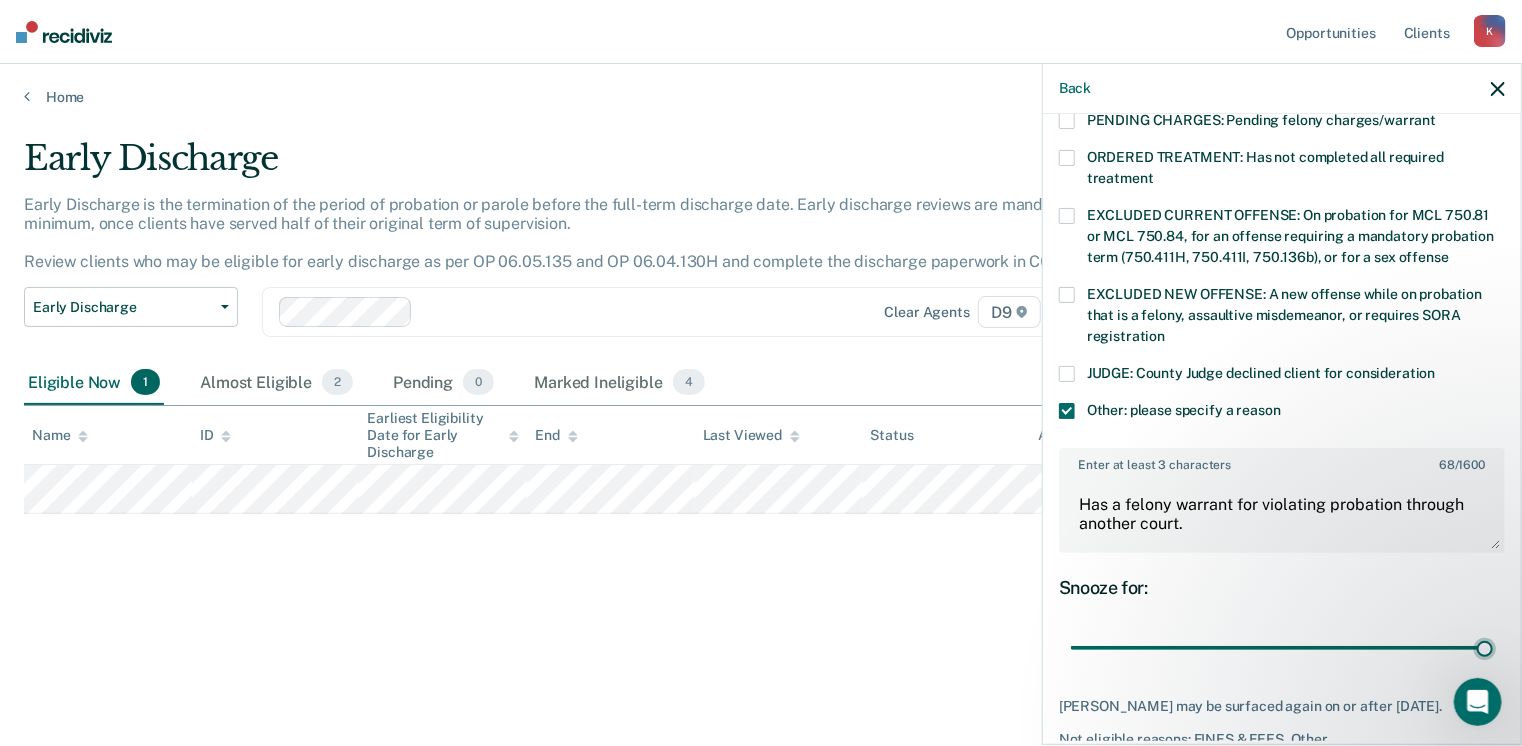 type on "90" 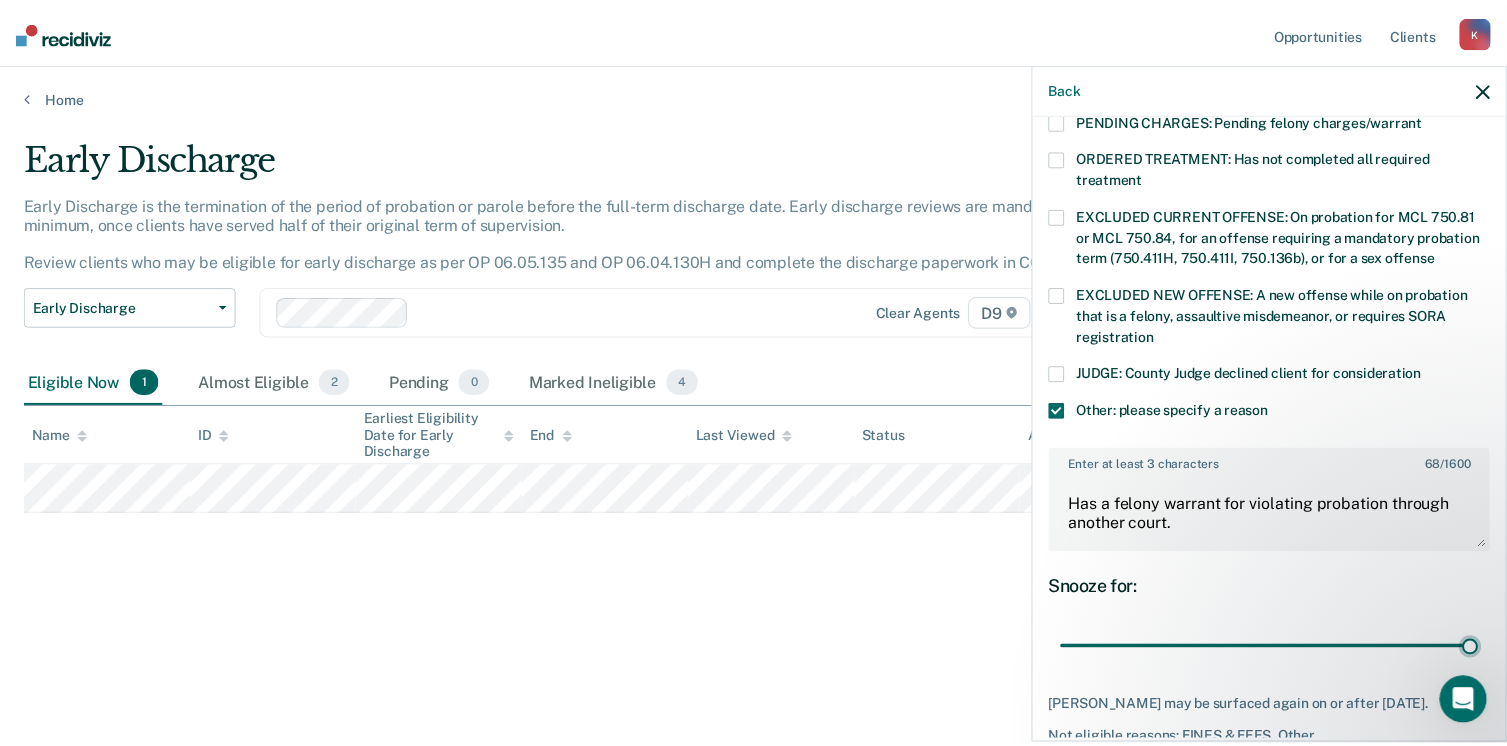 scroll, scrollTop: 750, scrollLeft: 0, axis: vertical 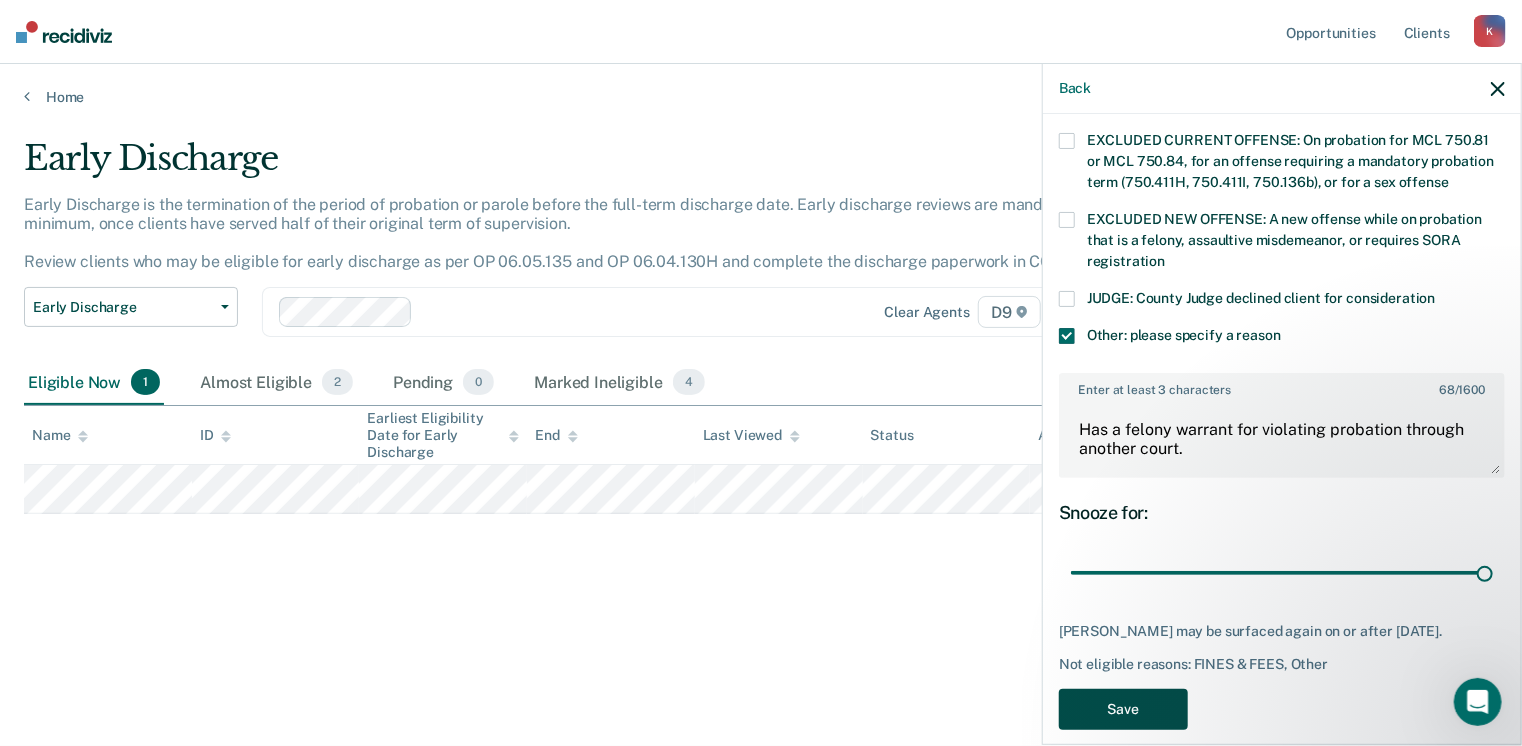 click on "Save" at bounding box center (1123, 709) 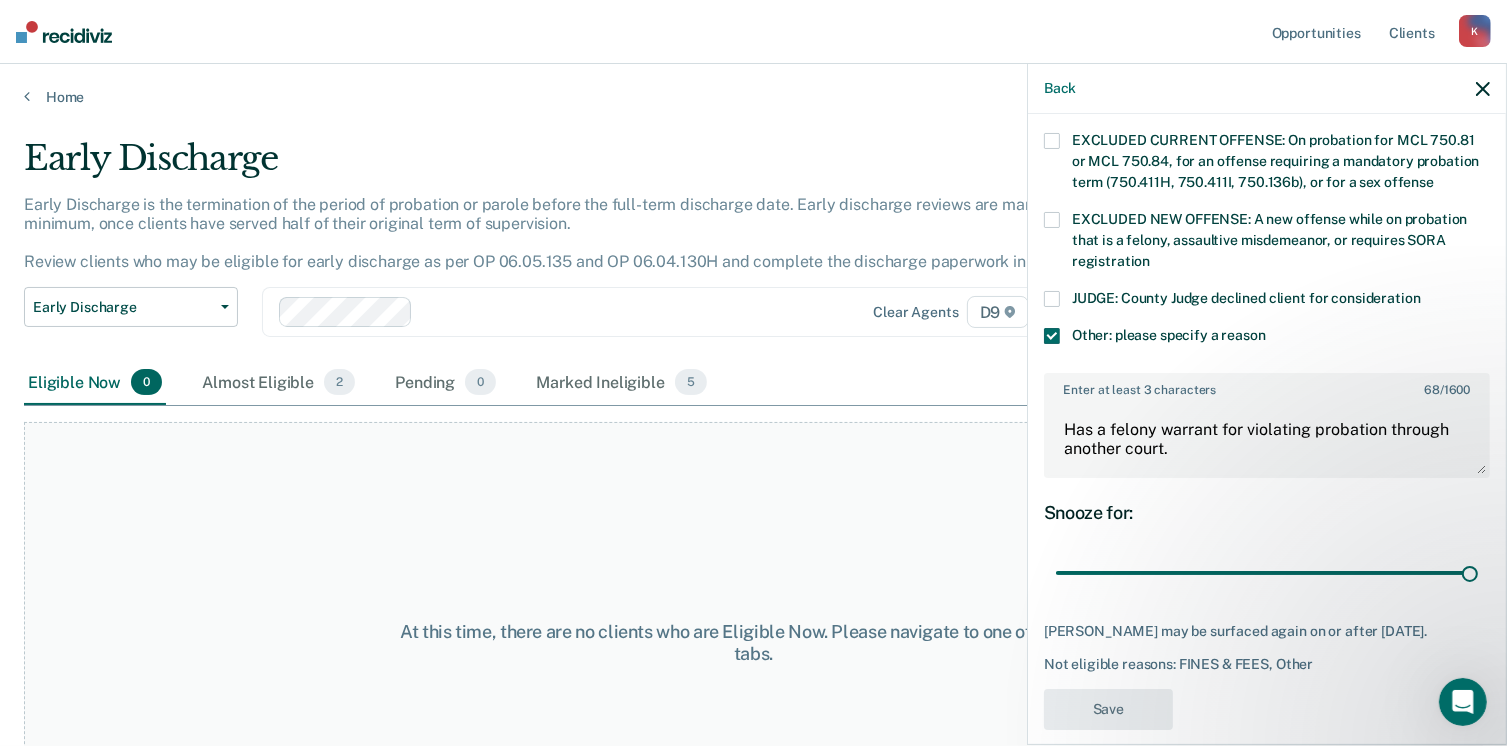 scroll, scrollTop: 610, scrollLeft: 0, axis: vertical 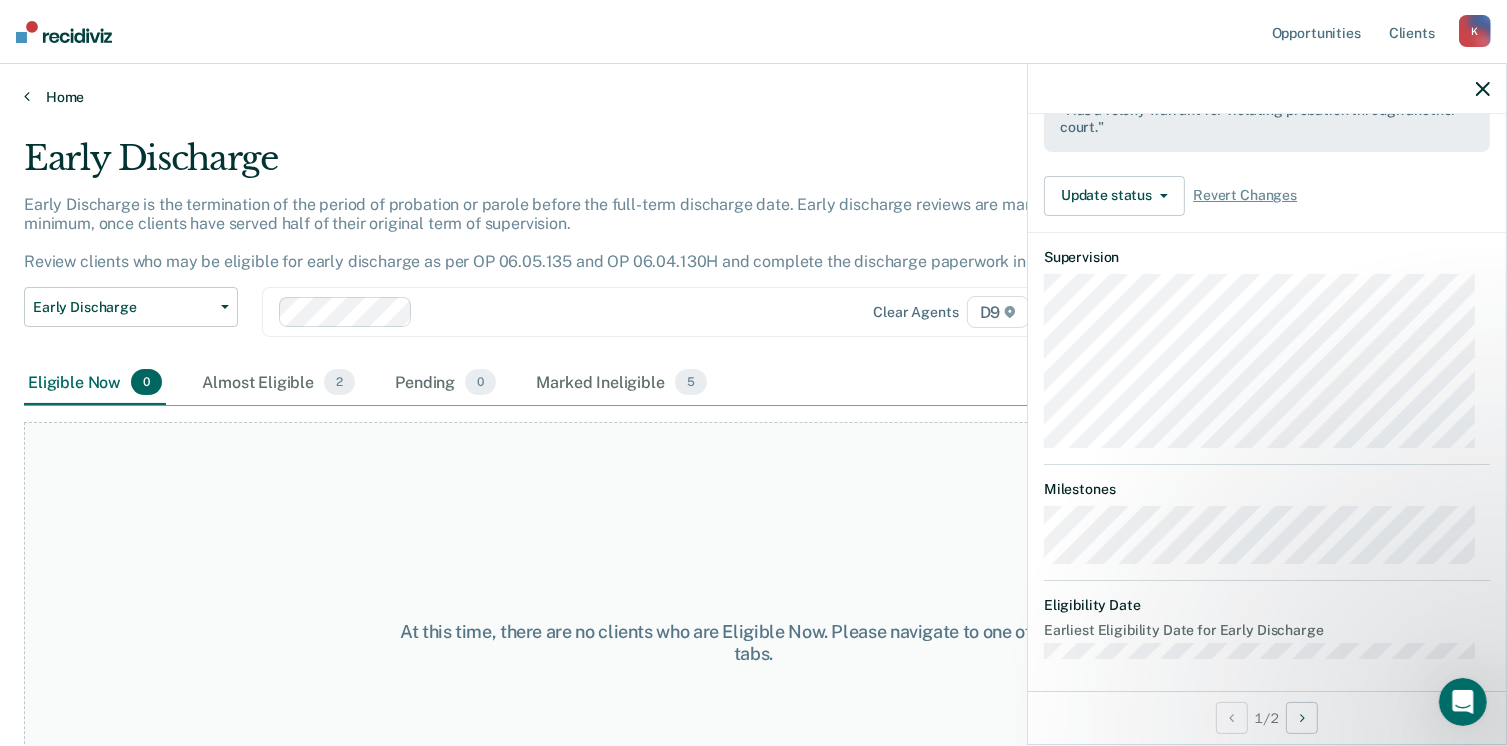 click on "Home" at bounding box center [753, 97] 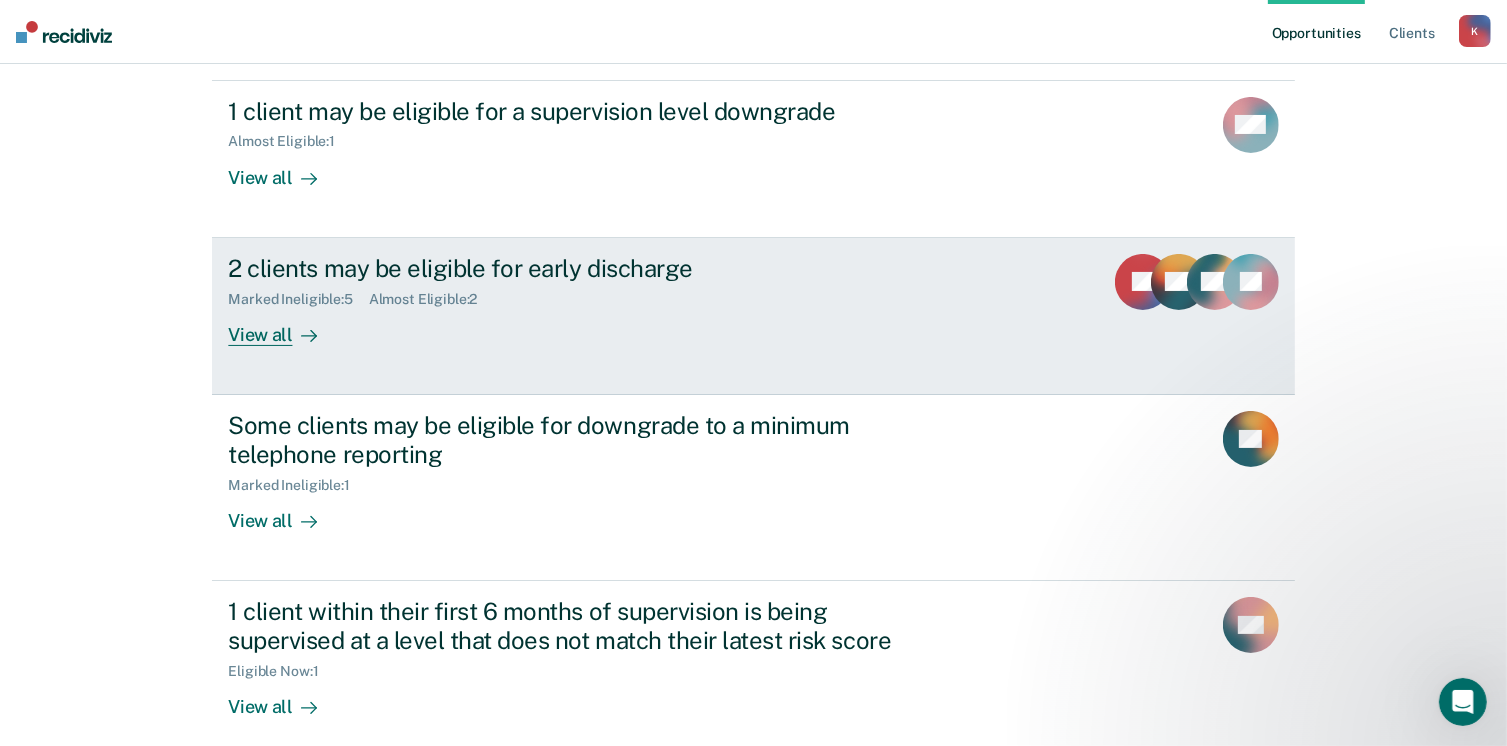 scroll, scrollTop: 232, scrollLeft: 0, axis: vertical 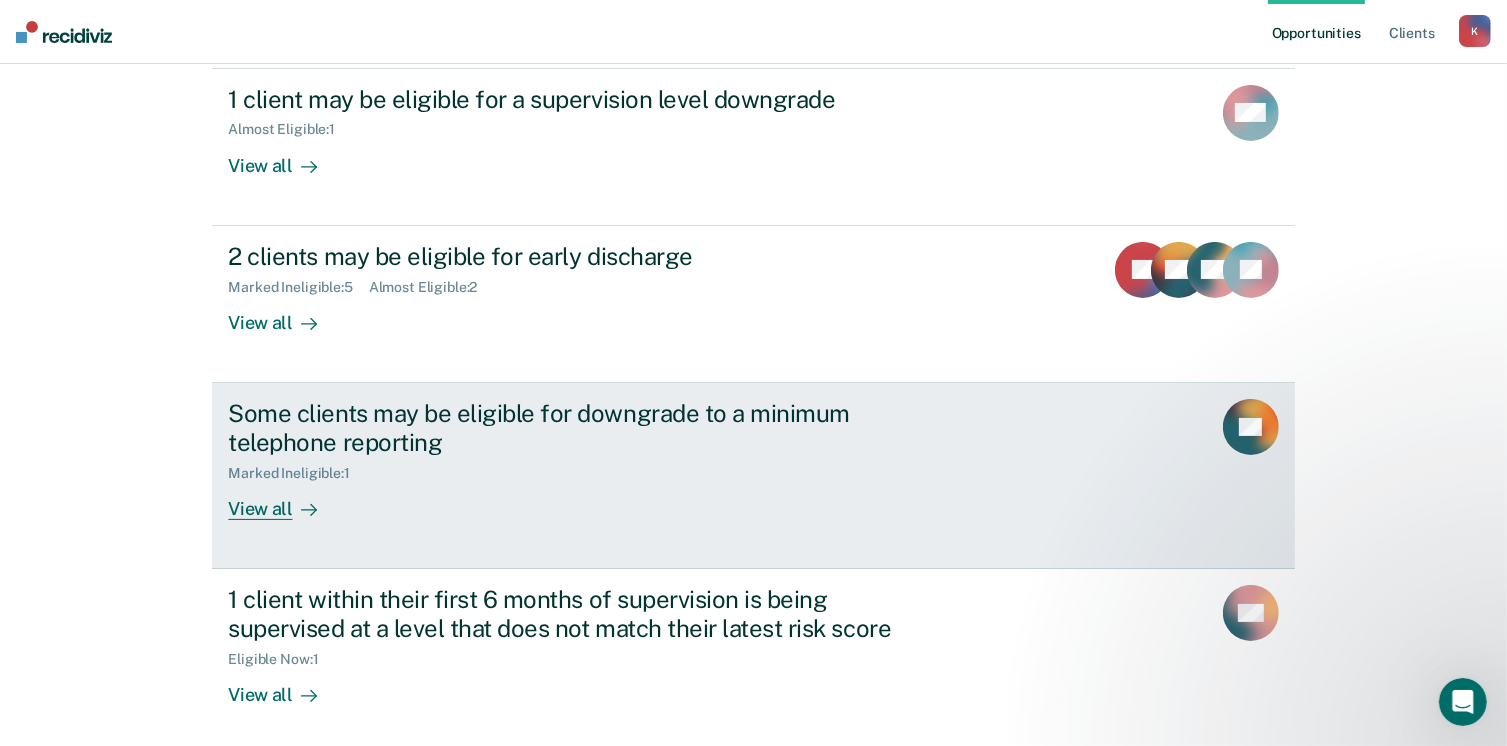 click on "View all" at bounding box center [284, 500] 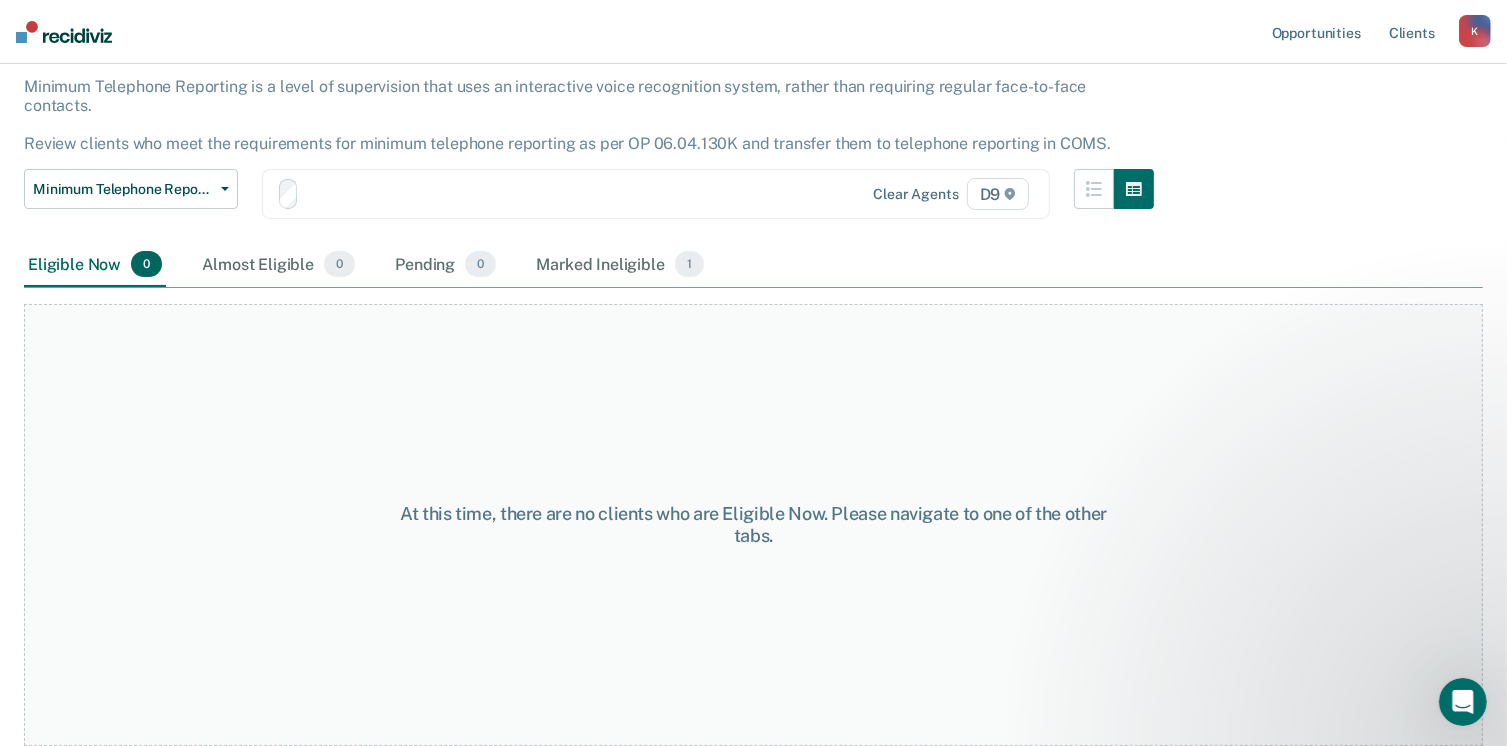 scroll, scrollTop: 0, scrollLeft: 0, axis: both 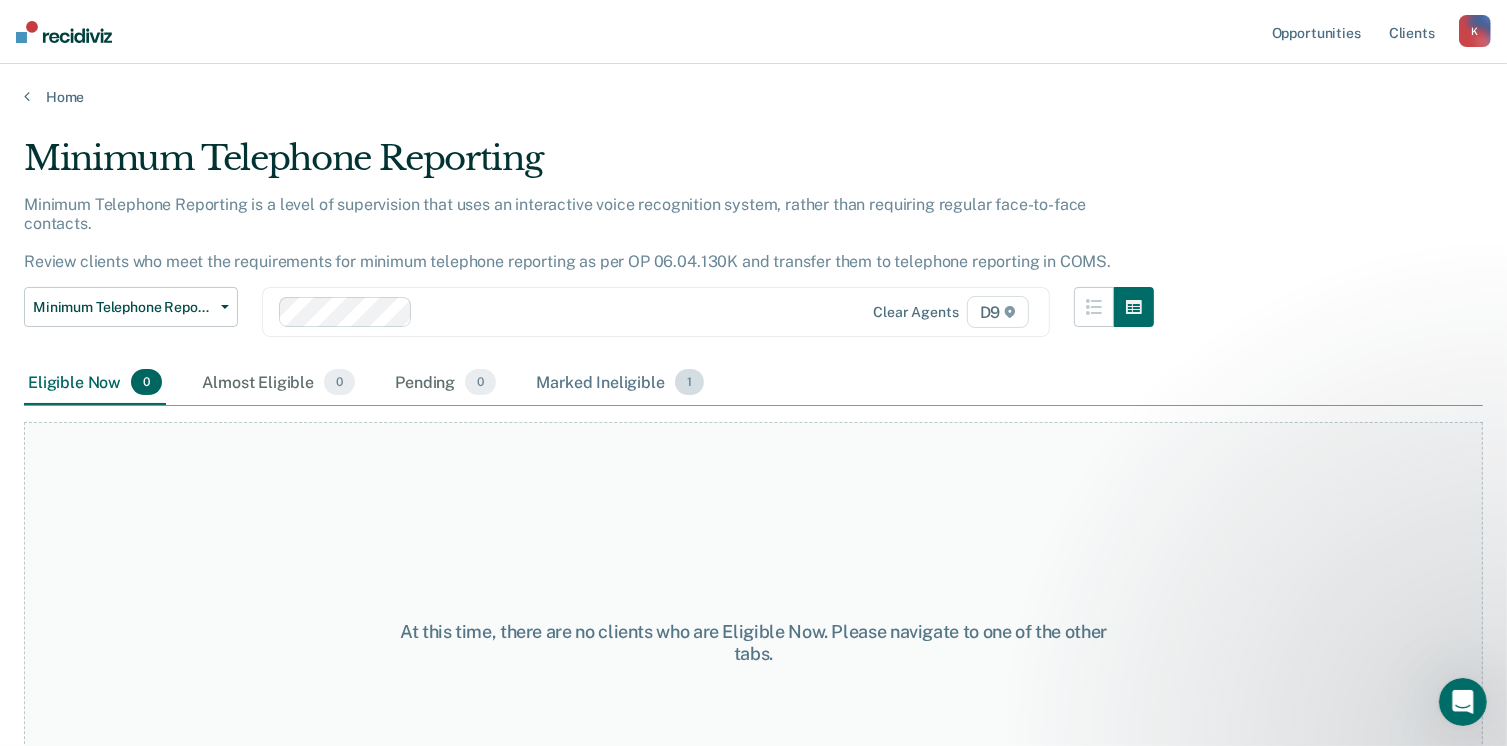 click on "Marked Ineligible 1" at bounding box center (620, 383) 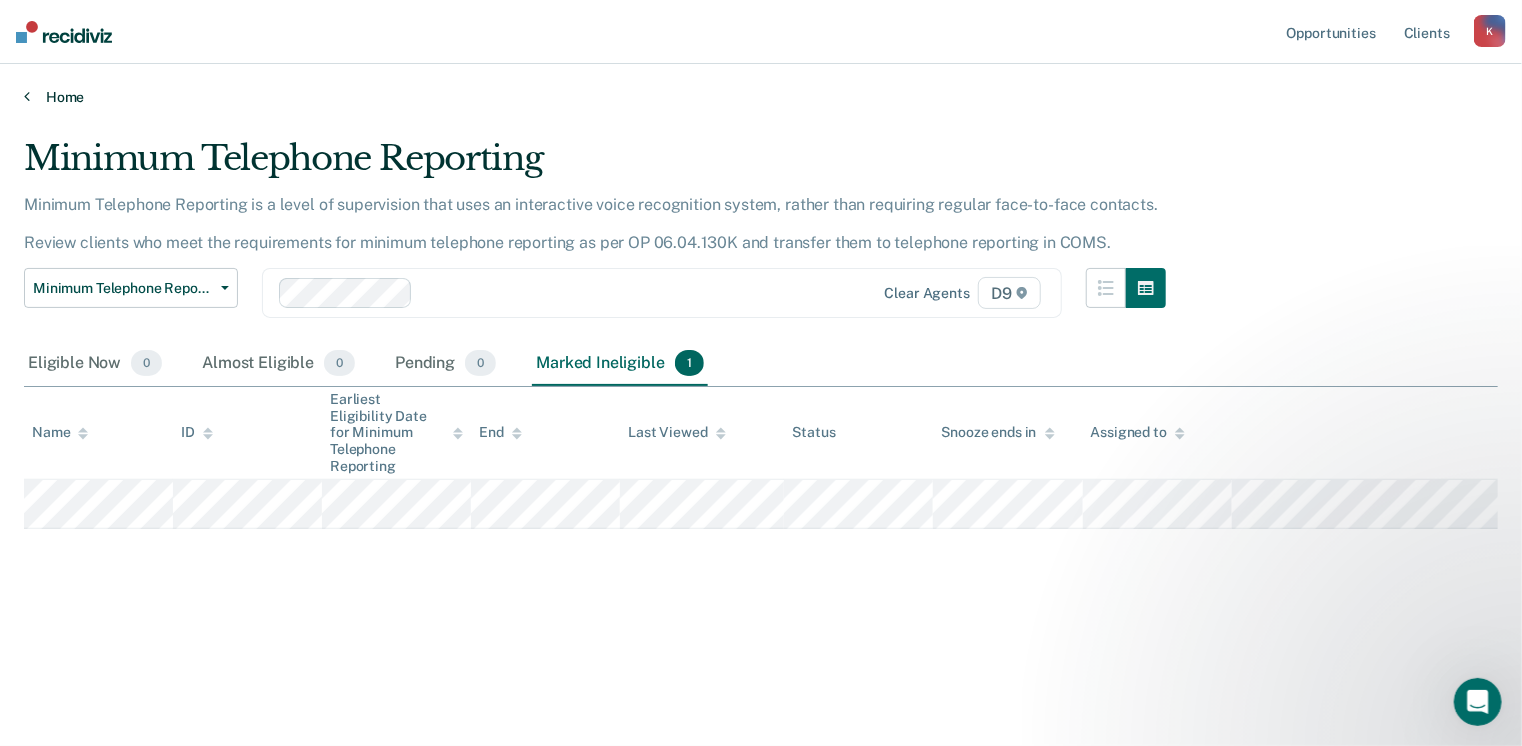 click on "Home" at bounding box center (761, 97) 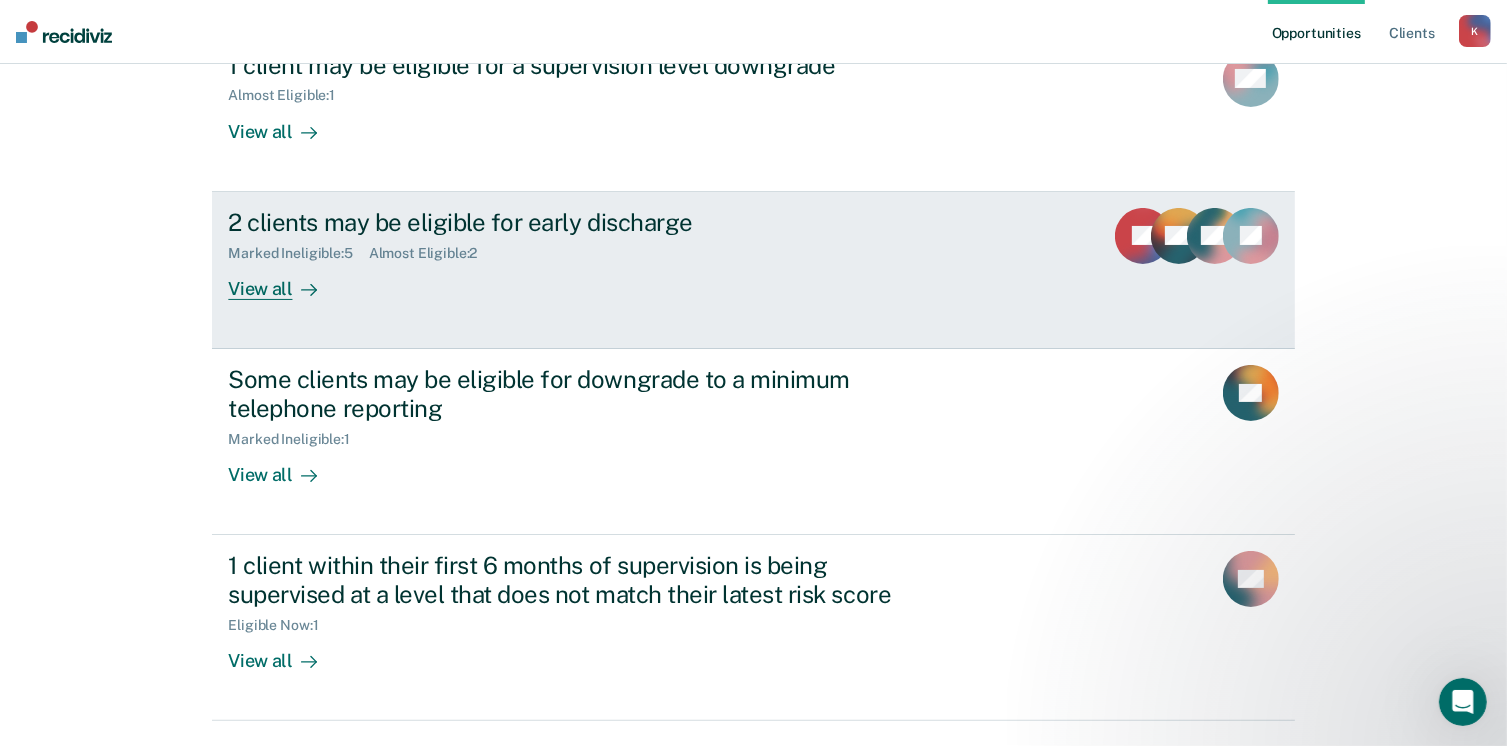 scroll, scrollTop: 296, scrollLeft: 0, axis: vertical 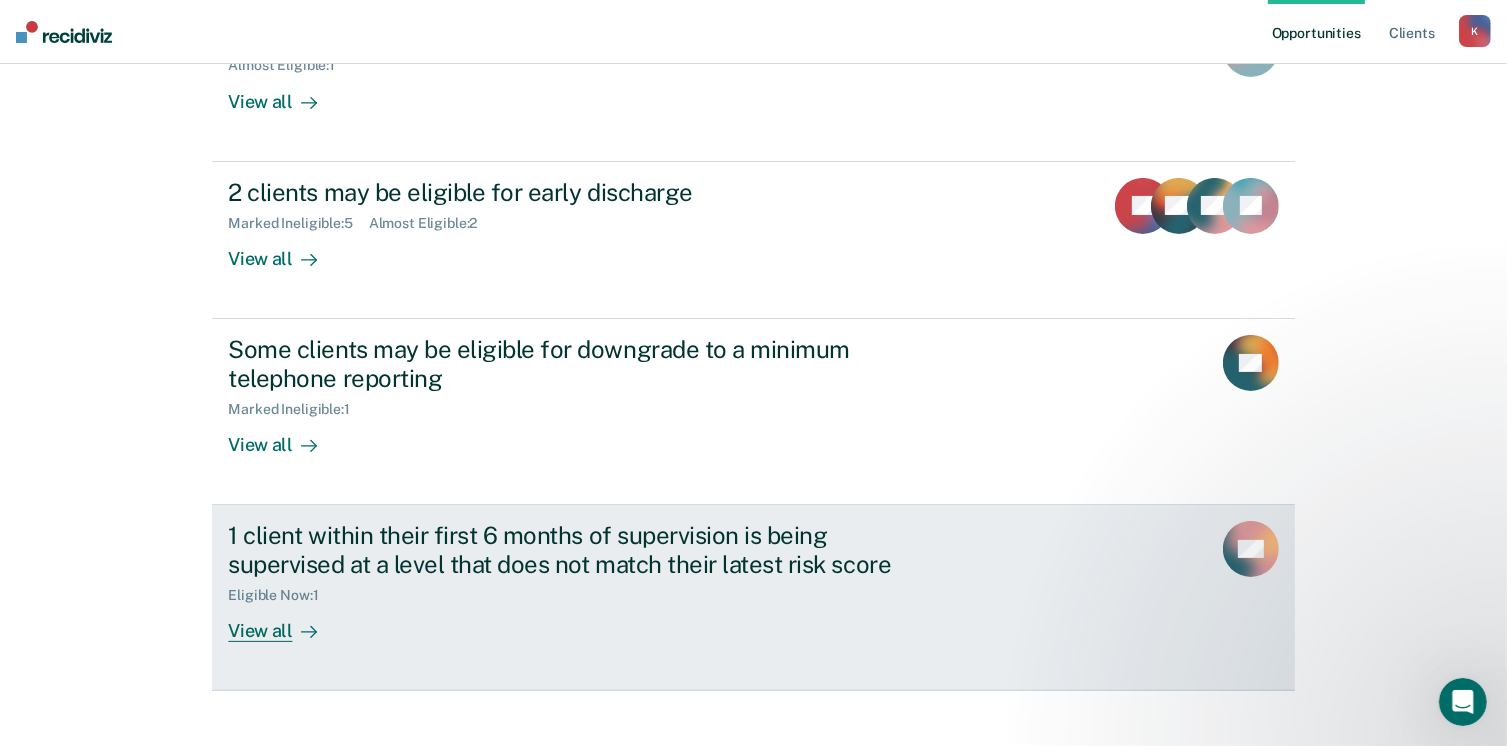 click on "1 client within their first 6 months of supervision is being supervised at a level that does not match their latest risk score" at bounding box center (579, 550) 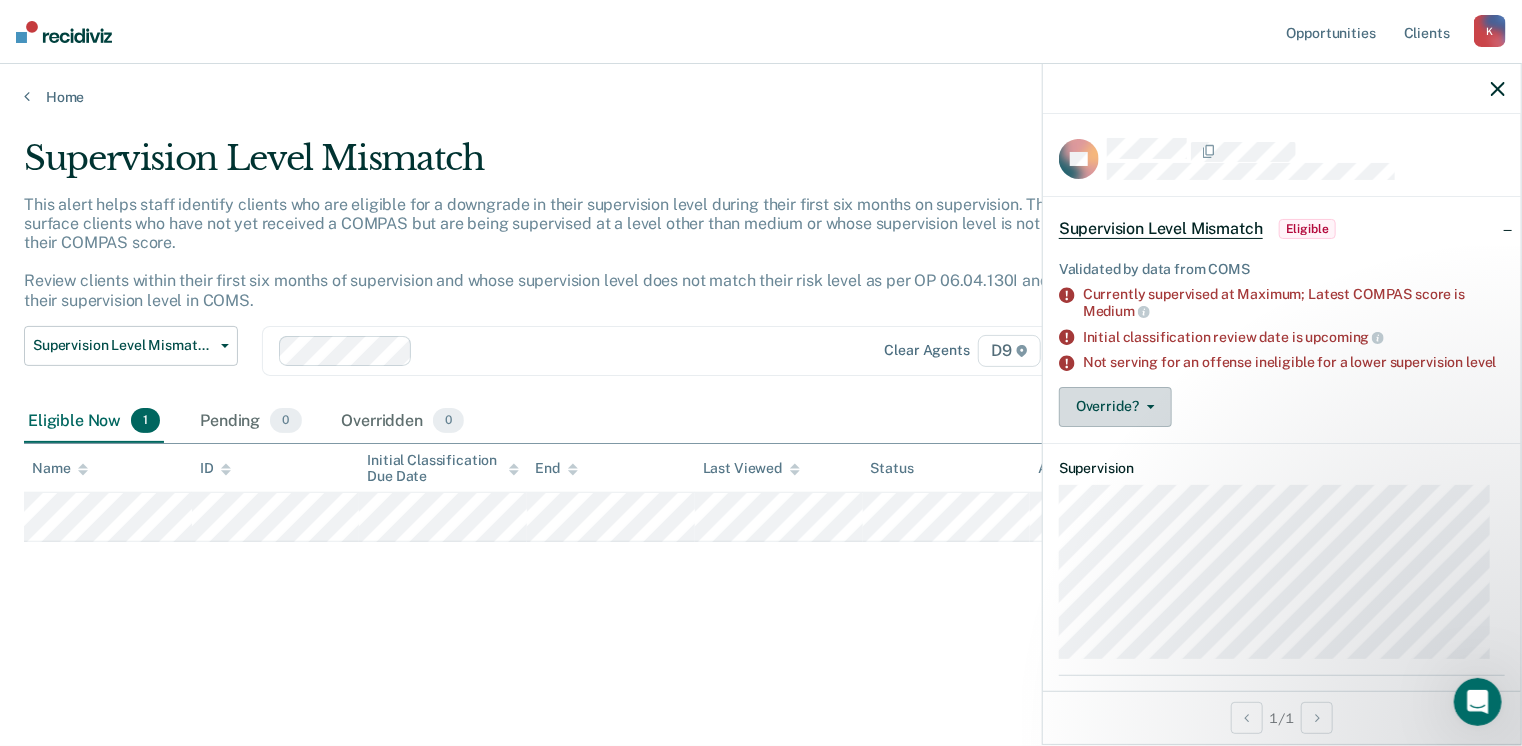 click on "Override?" at bounding box center (1115, 407) 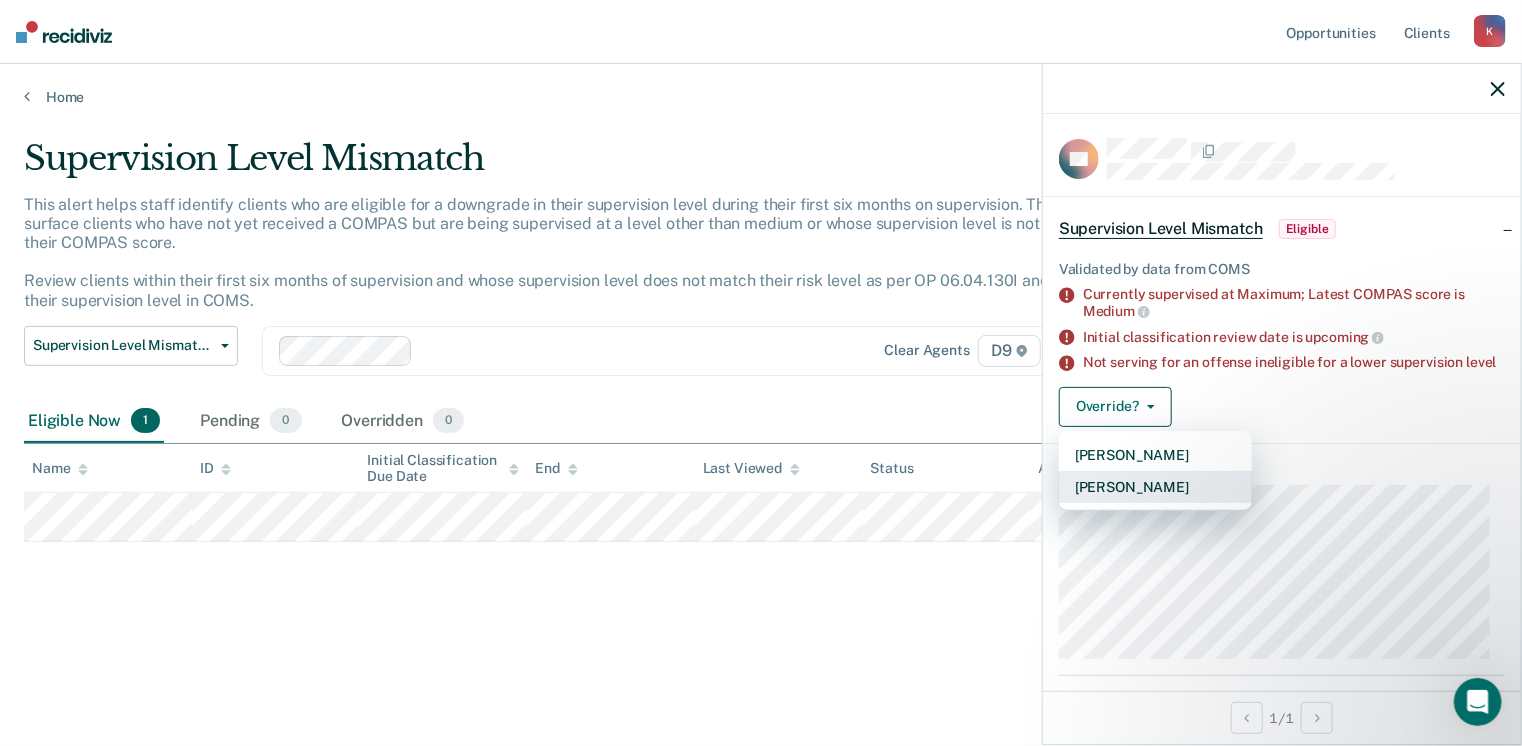 click on "[PERSON_NAME]" at bounding box center [1155, 487] 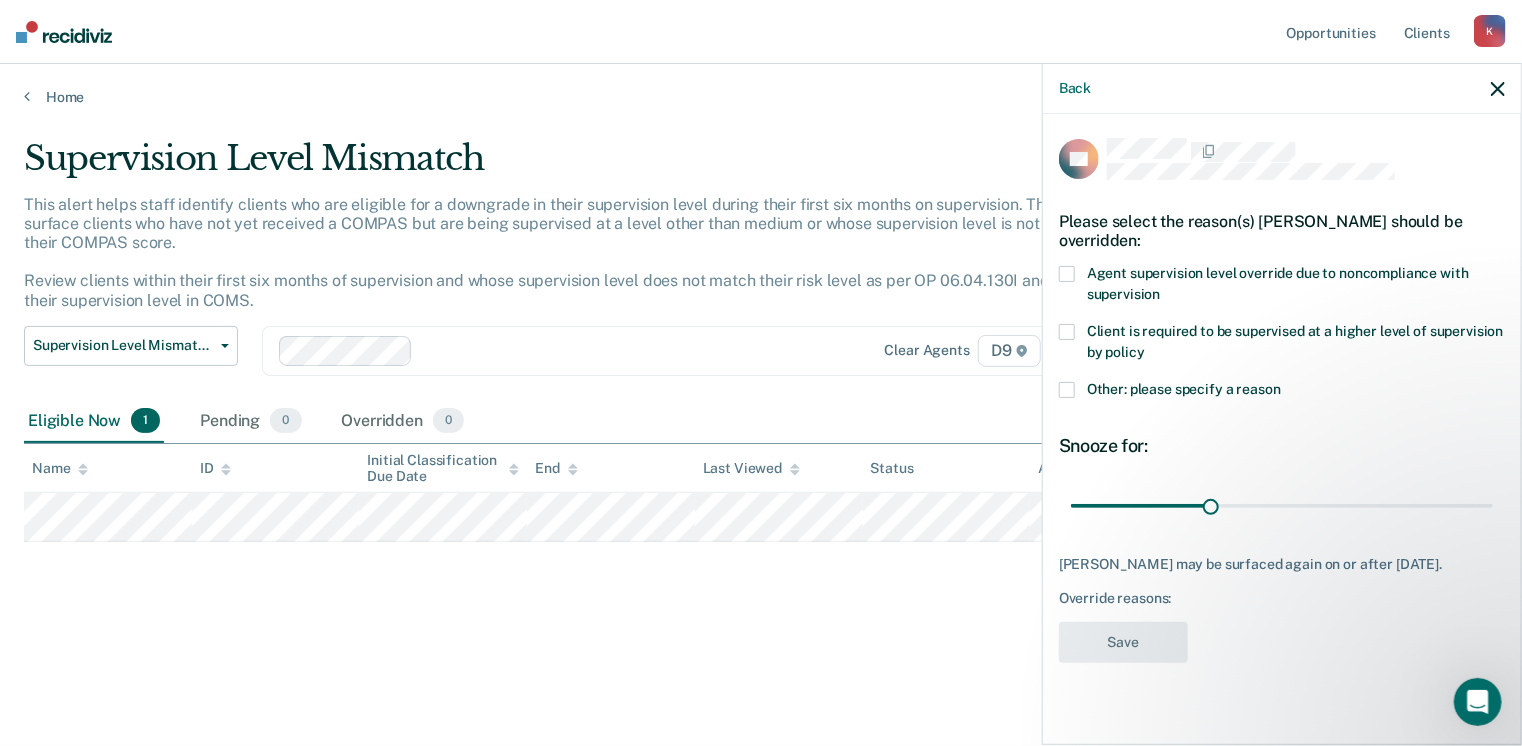 click at bounding box center (1067, 274) 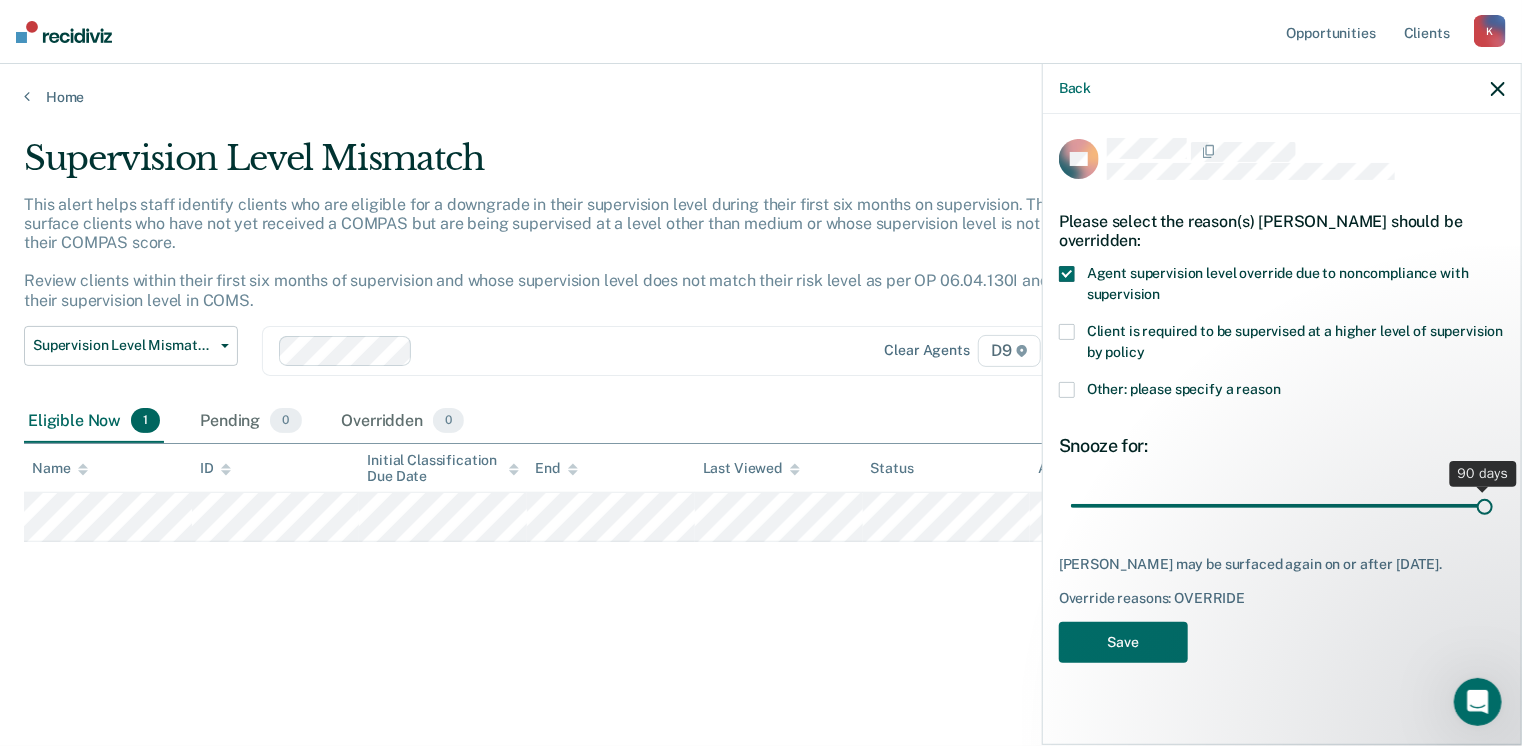 drag, startPoint x: 1218, startPoint y: 487, endPoint x: 1503, endPoint y: 448, distance: 287.65604 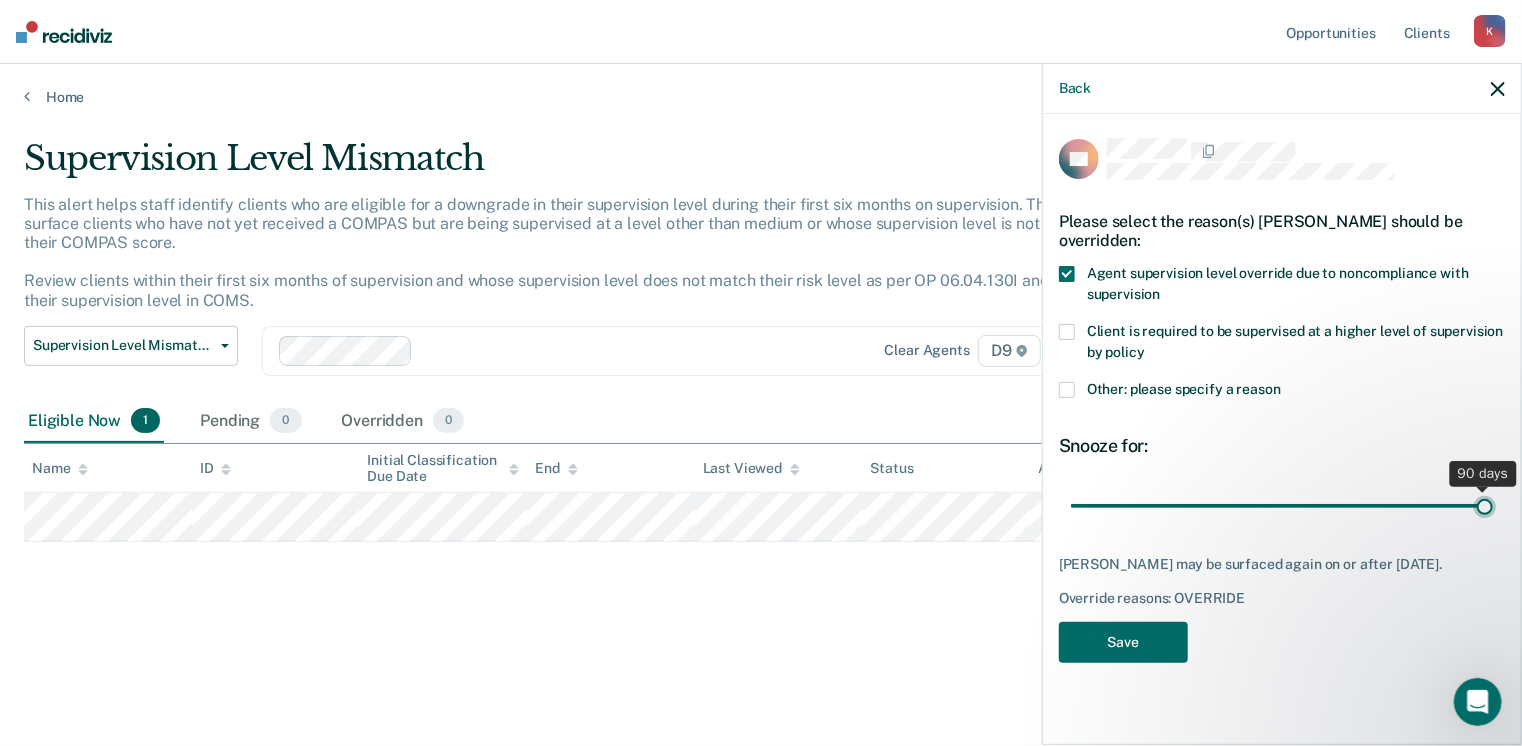 type on "90" 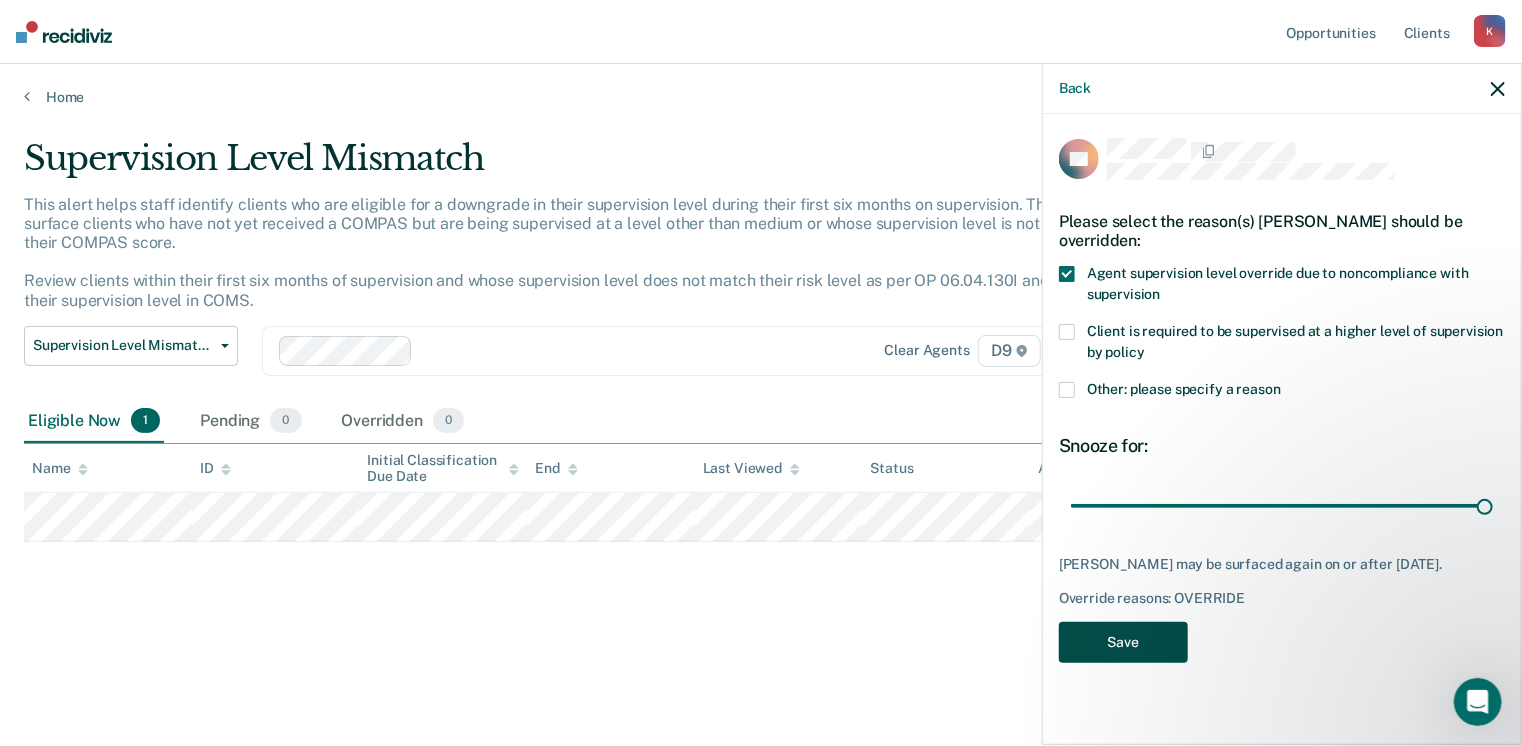 click on "Save" at bounding box center [1123, 642] 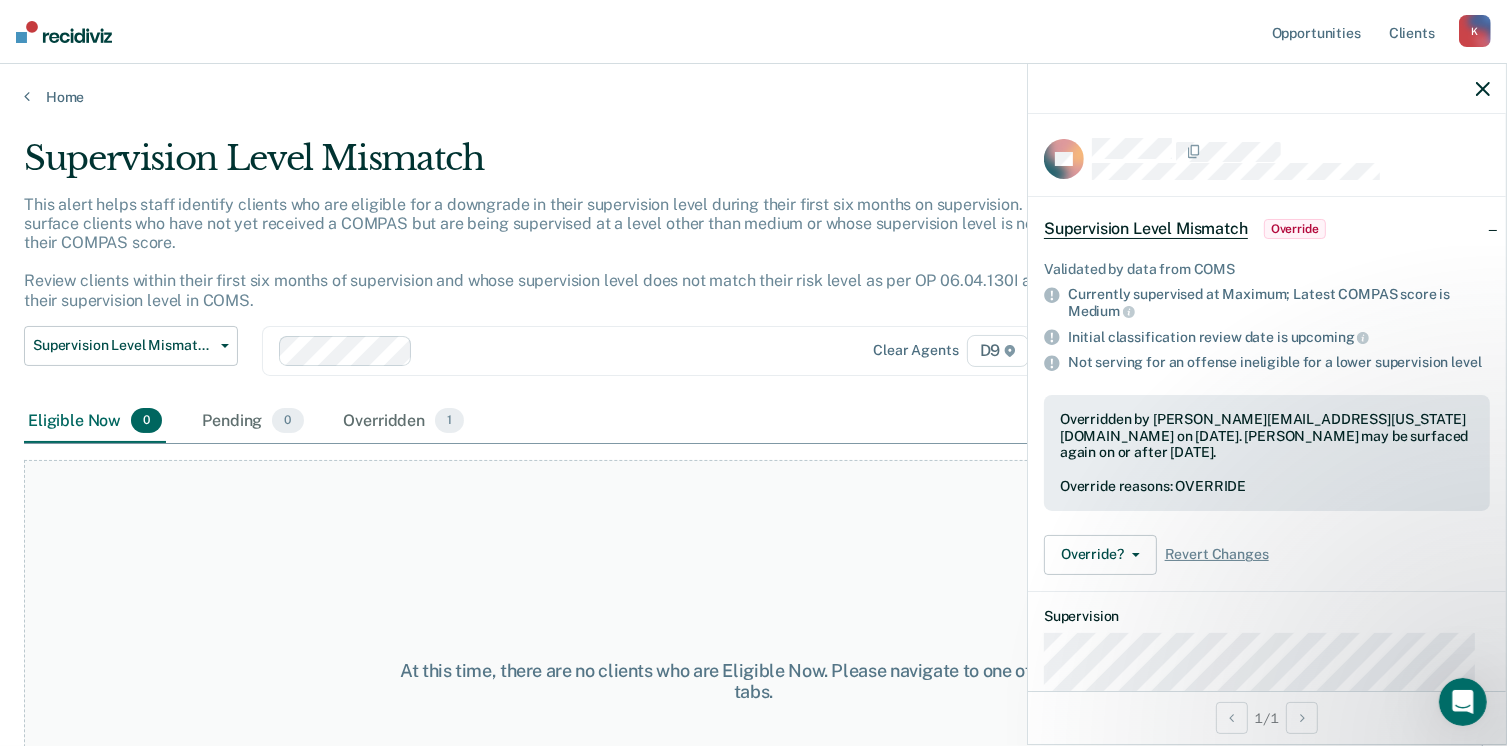 click on "Eligible Now 0 Pending 0 Overridden 1" at bounding box center (753, 422) 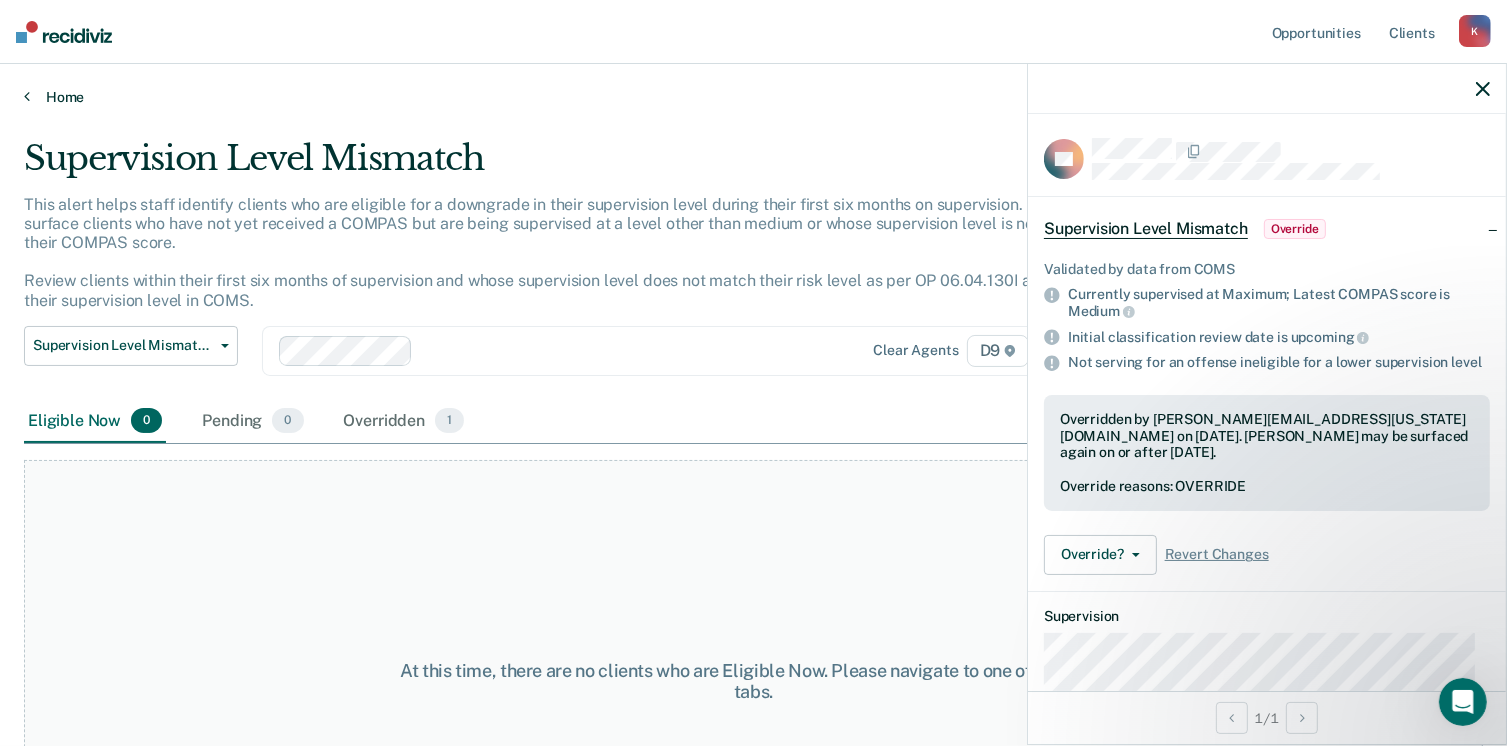 click on "Home" at bounding box center [753, 97] 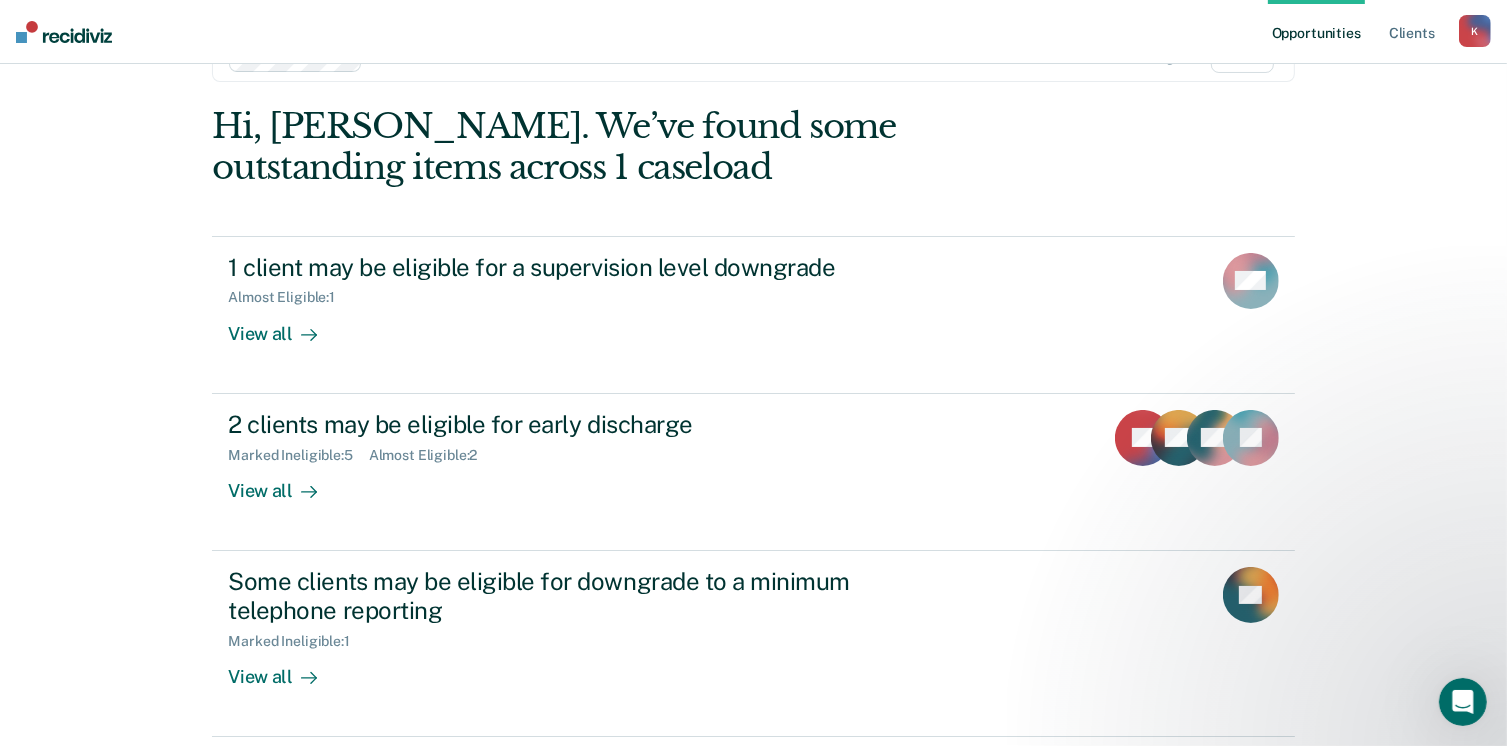 scroll, scrollTop: 0, scrollLeft: 0, axis: both 